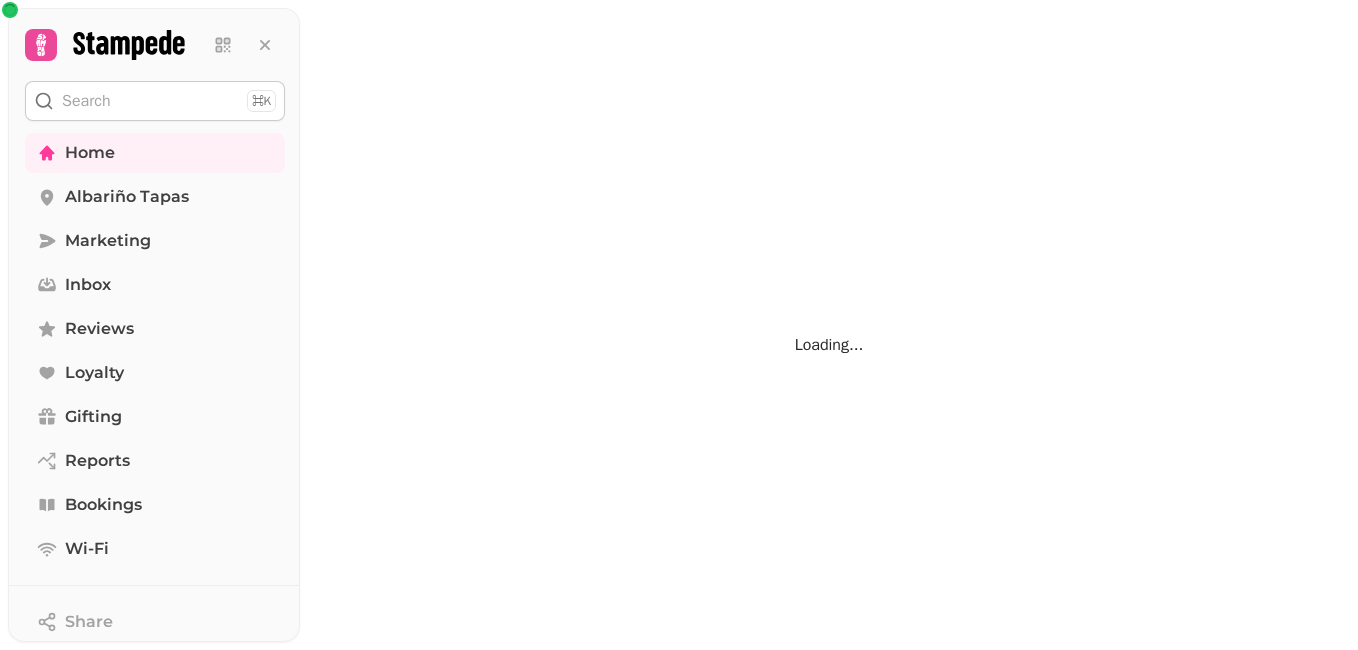 scroll, scrollTop: 0, scrollLeft: 0, axis: both 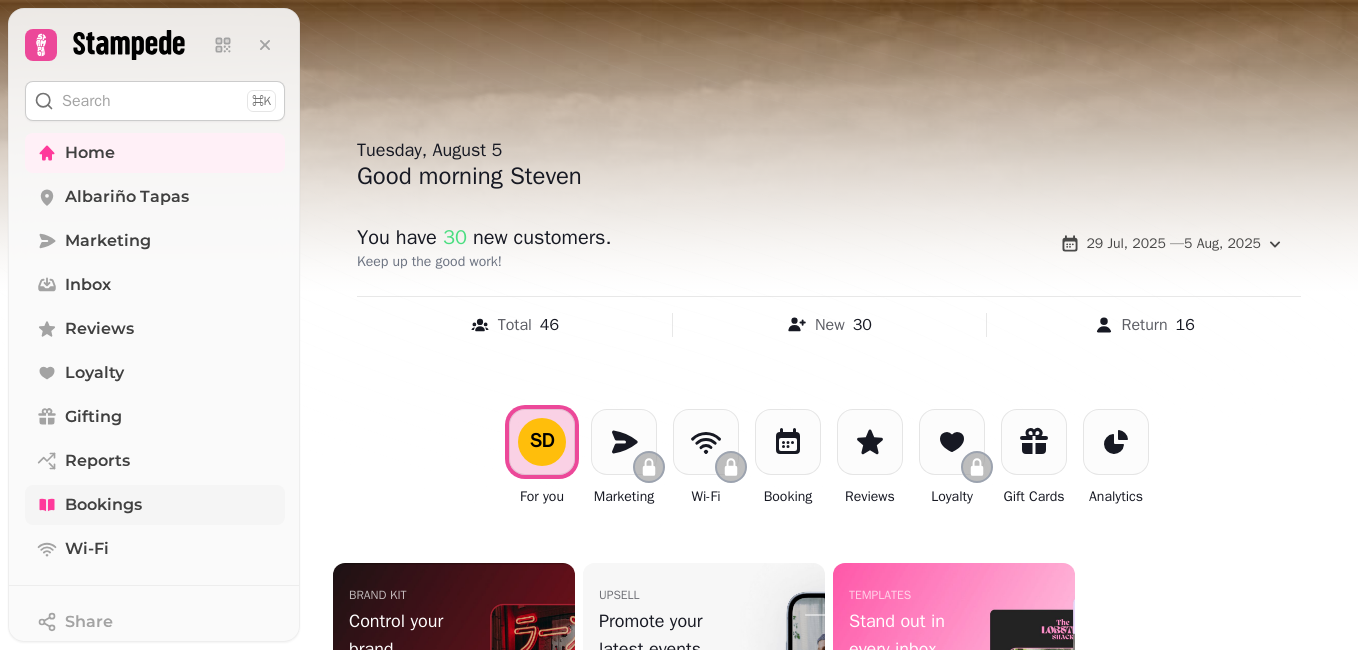 click on "Bookings" at bounding box center [103, 505] 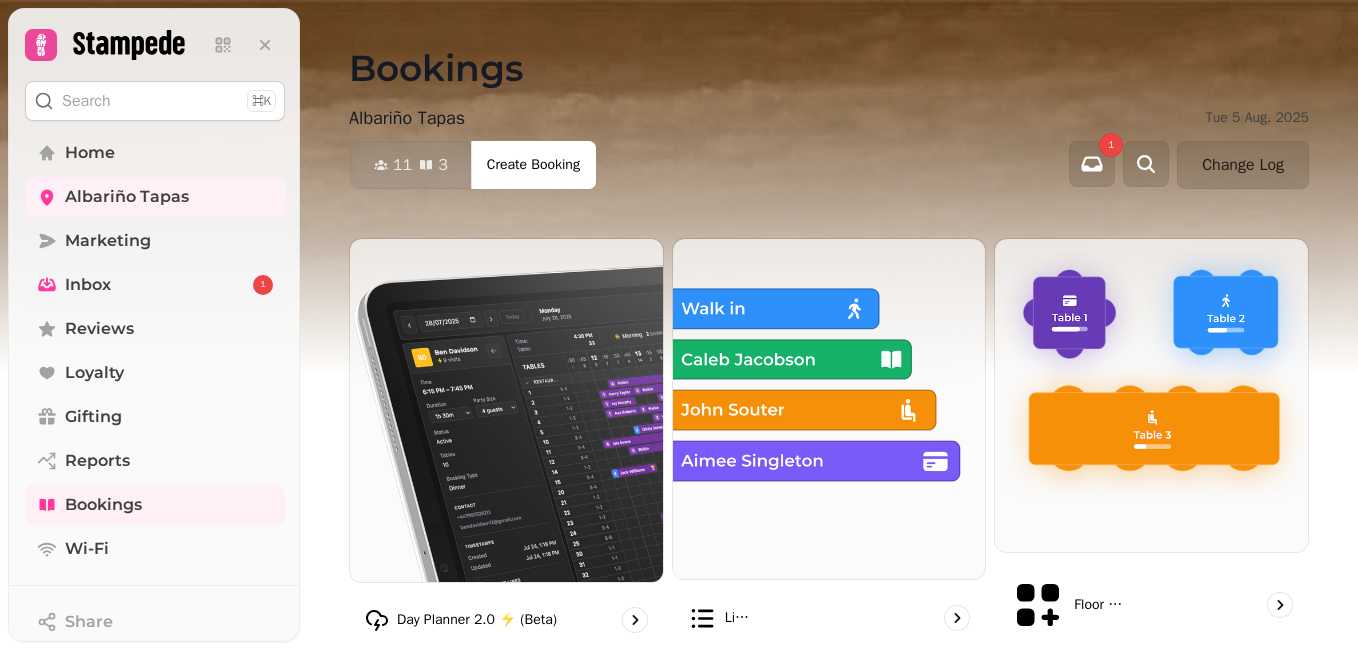 click on "1" at bounding box center (263, 285) 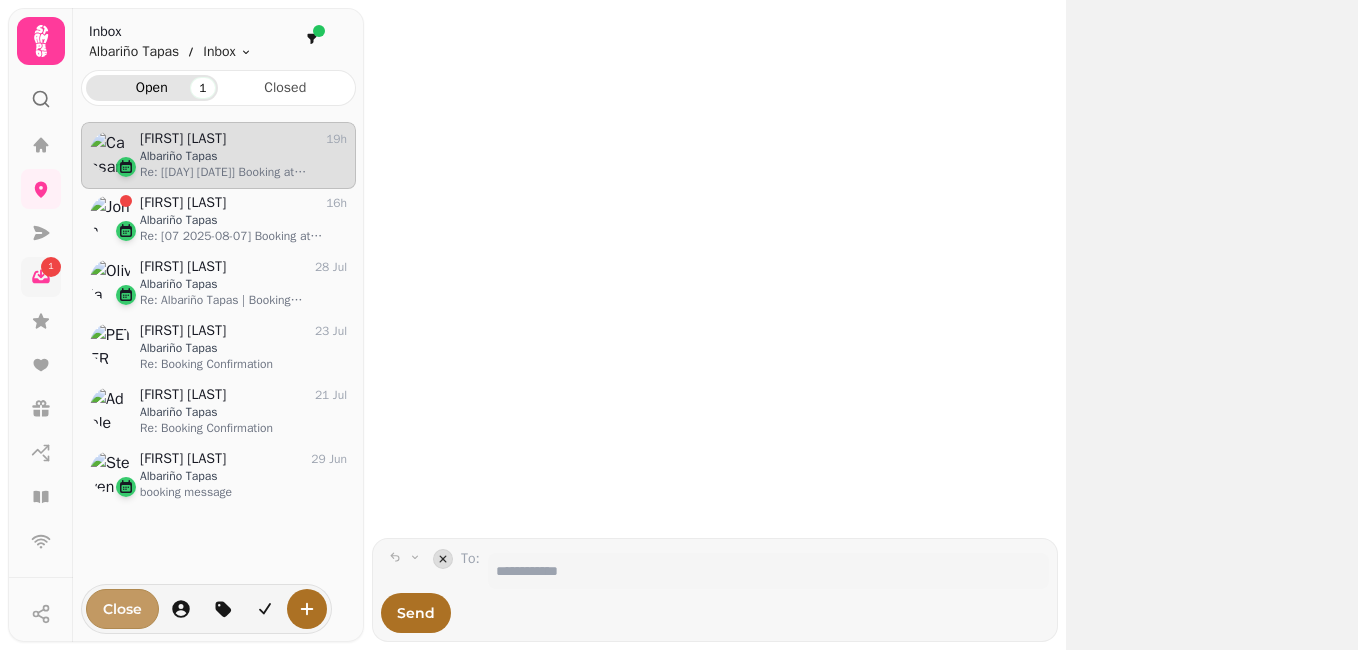 scroll, scrollTop: 496, scrollLeft: 260, axis: both 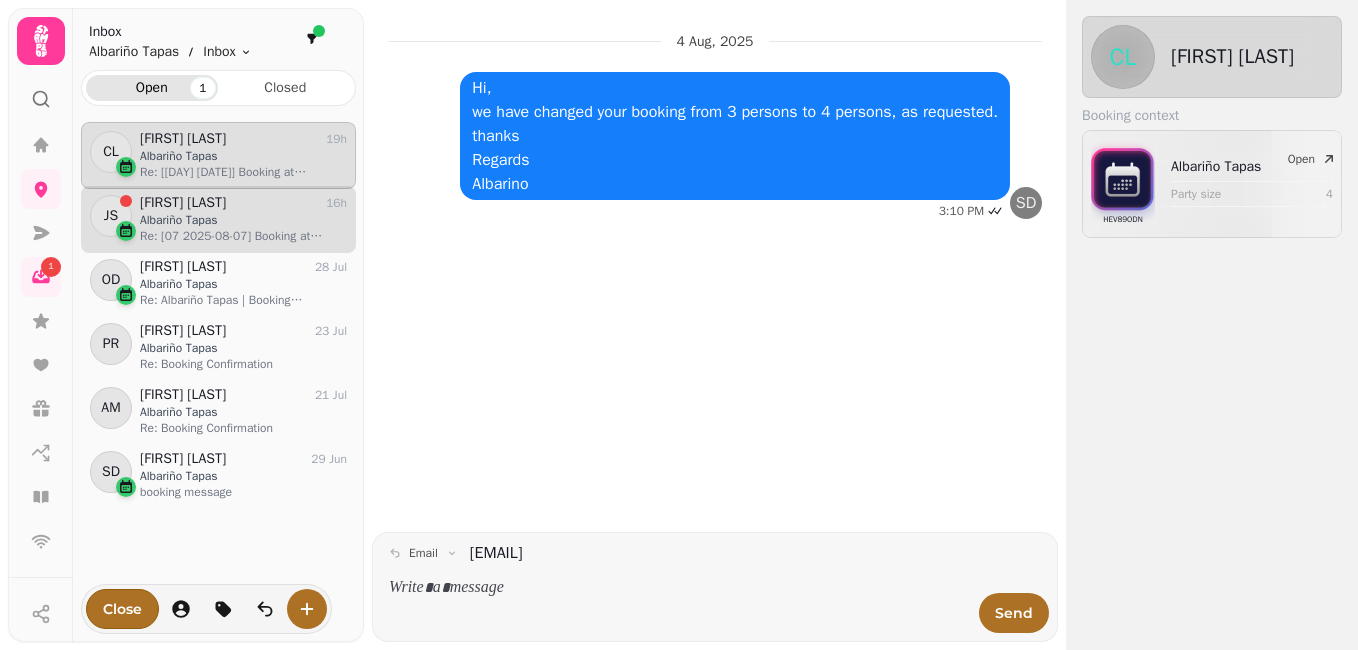 click on "[FIRST] [LAST]" at bounding box center (183, 203) 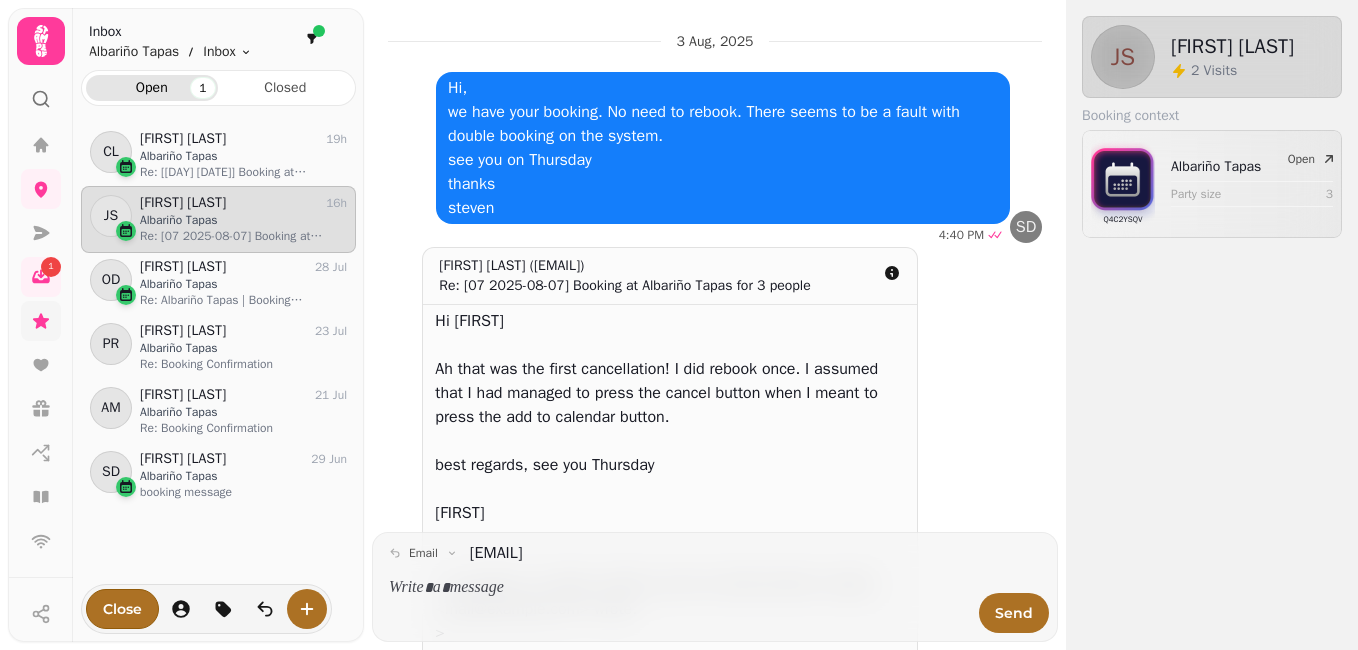 click 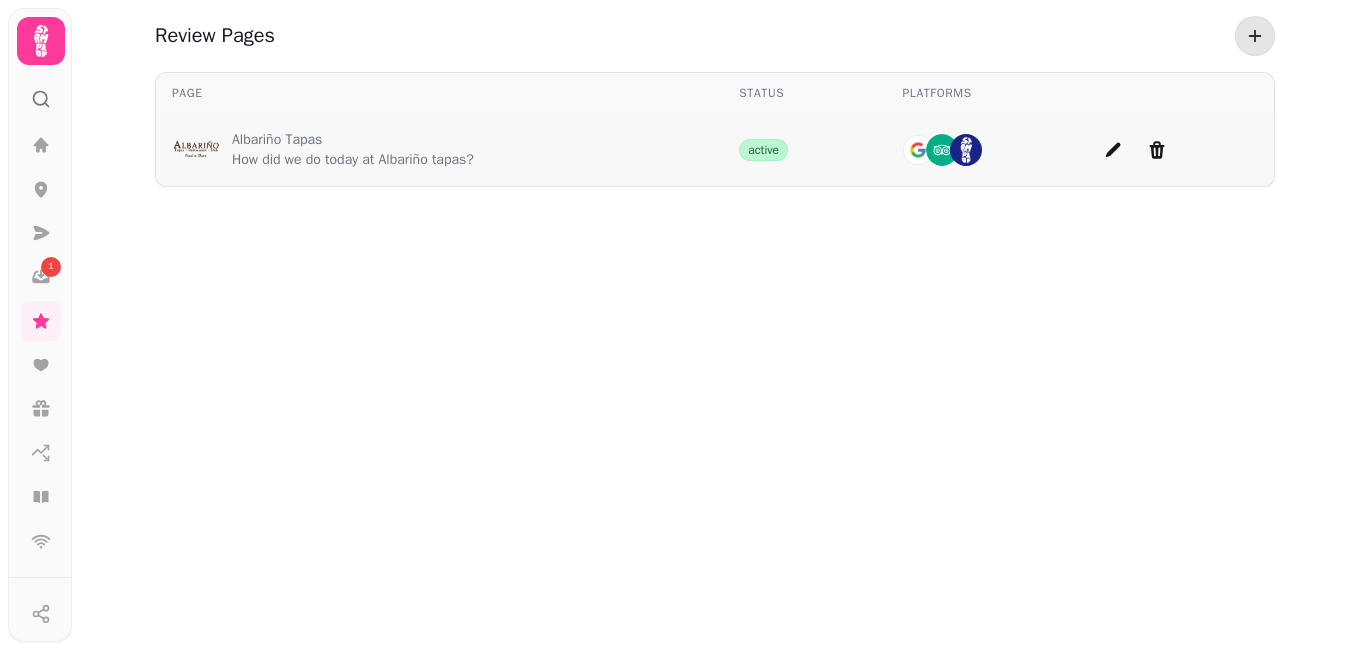 click on "Albariño Tapas" at bounding box center (353, 140) 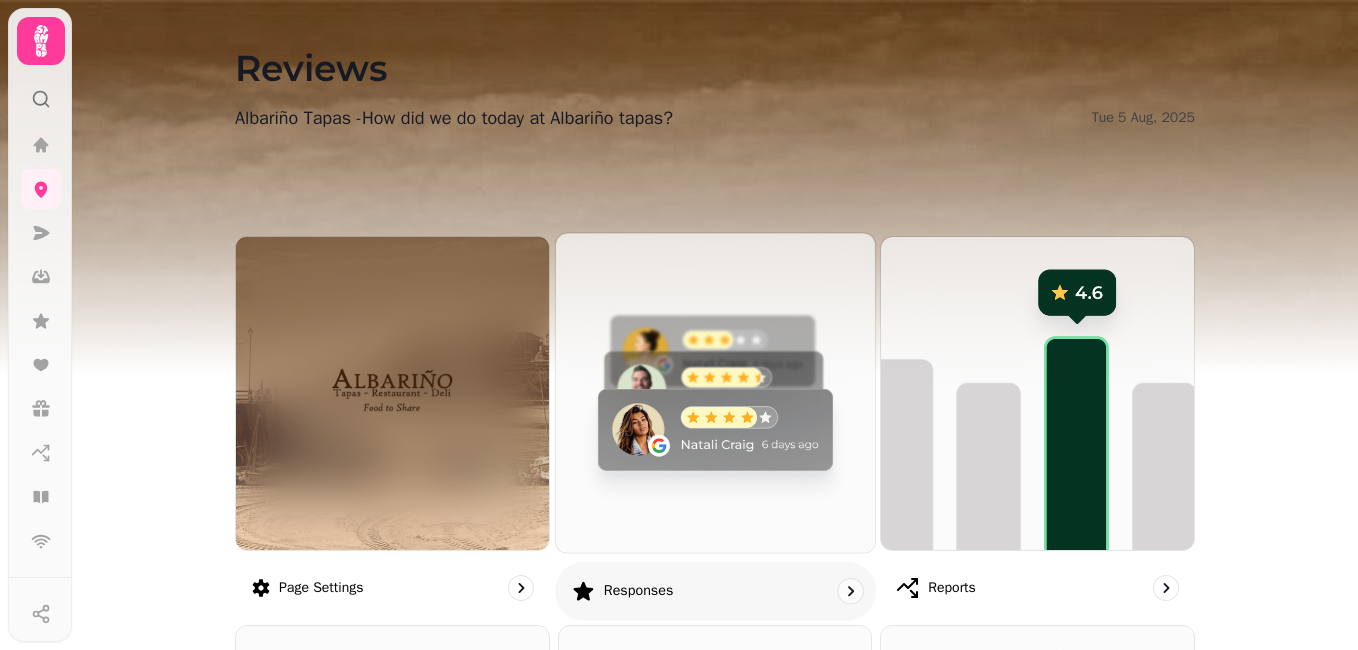 click at bounding box center (715, 392) 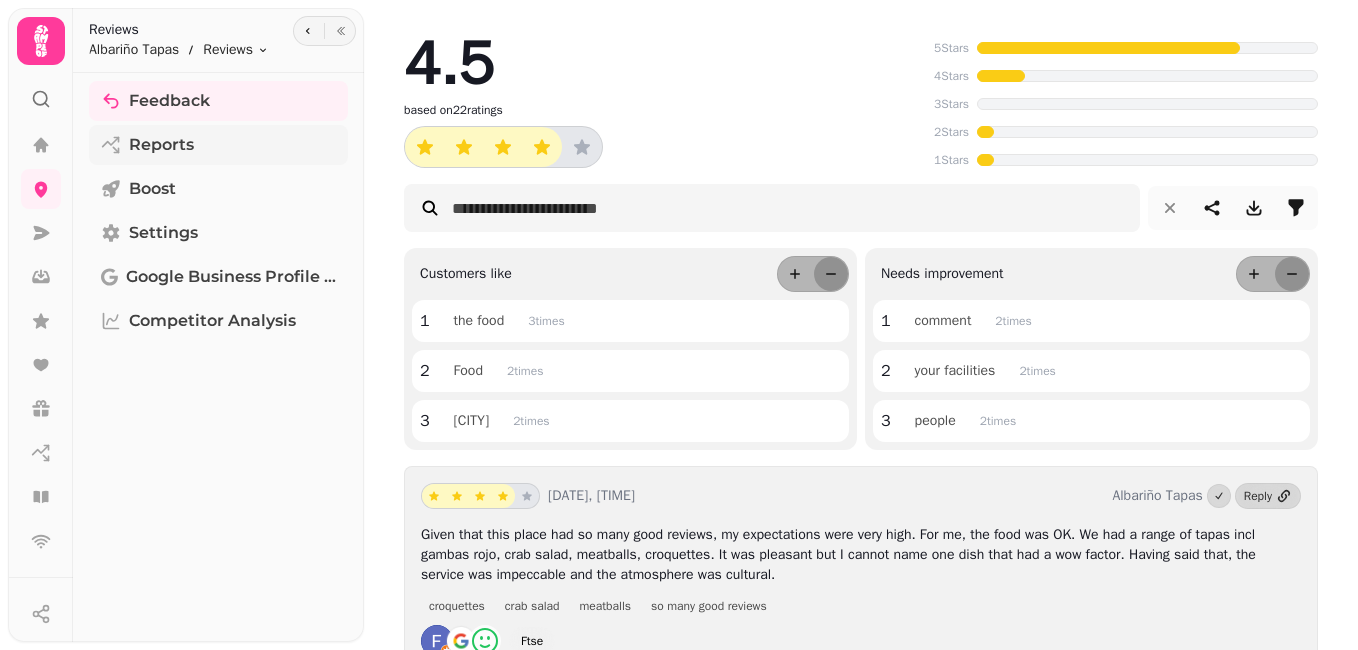 click on "Reports" at bounding box center (161, 145) 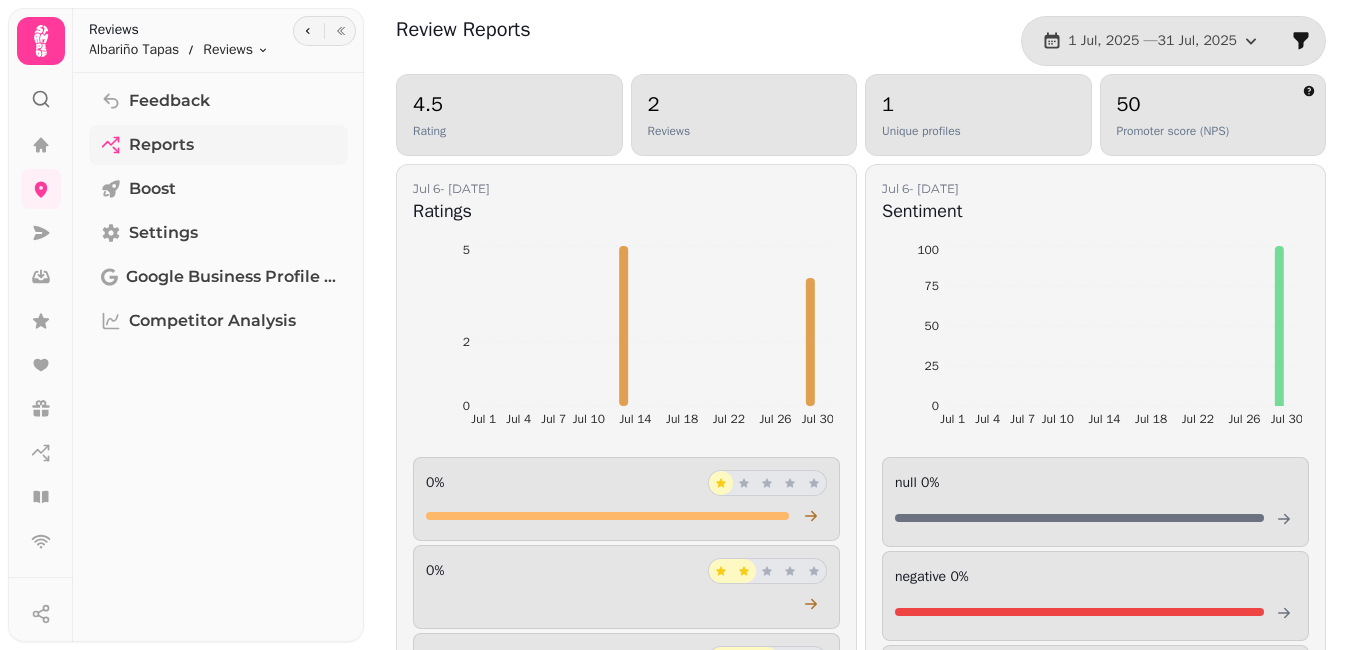 click on "Reports" at bounding box center [161, 145] 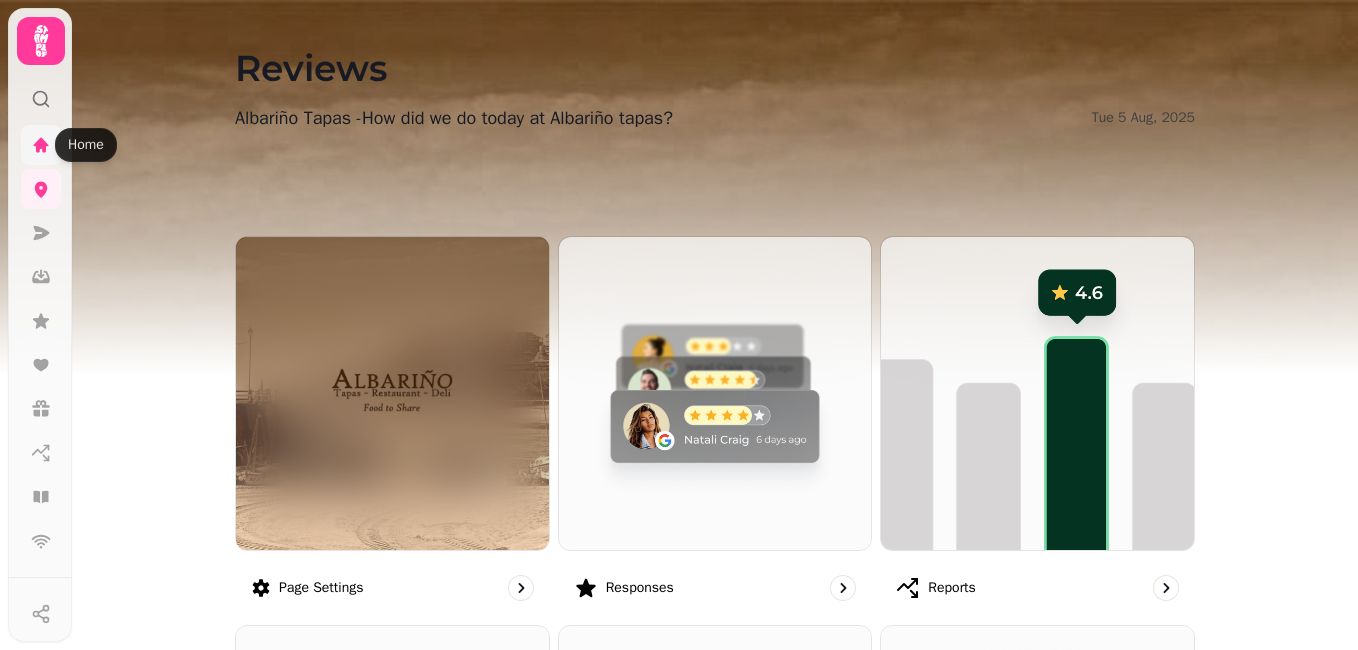 click 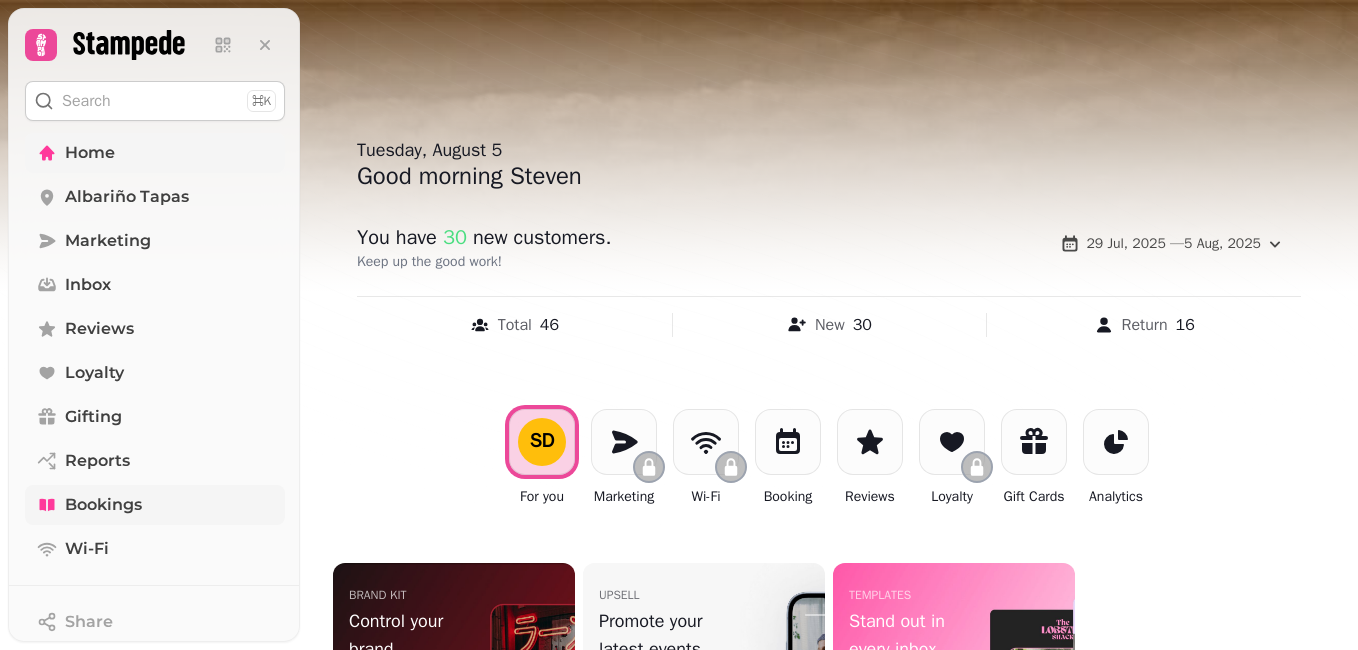 click on "Bookings" at bounding box center (103, 505) 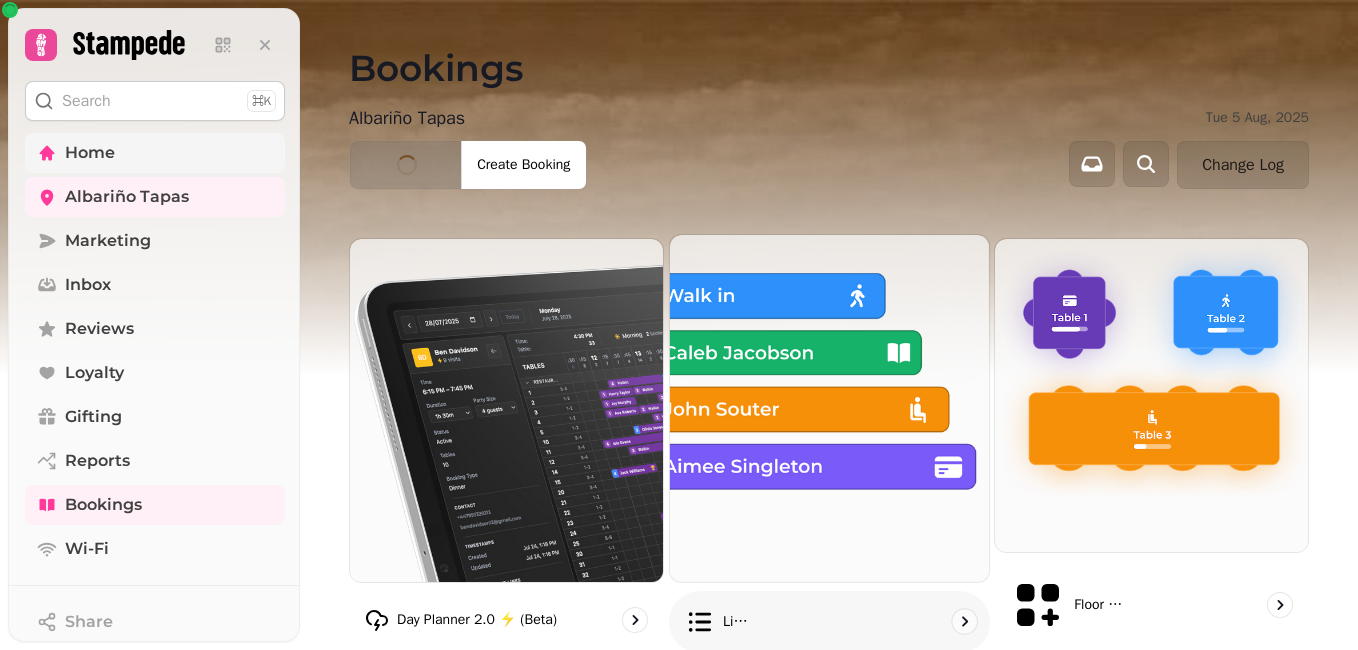 click at bounding box center (829, 408) 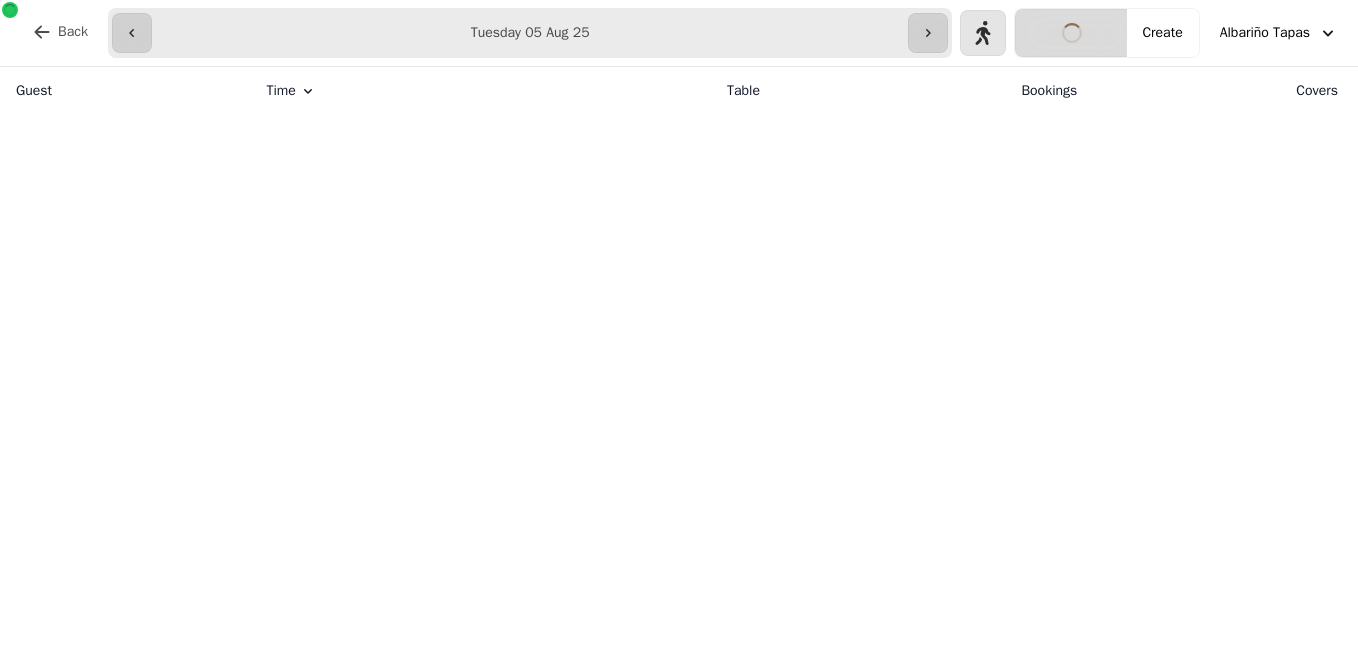 scroll, scrollTop: 0, scrollLeft: 0, axis: both 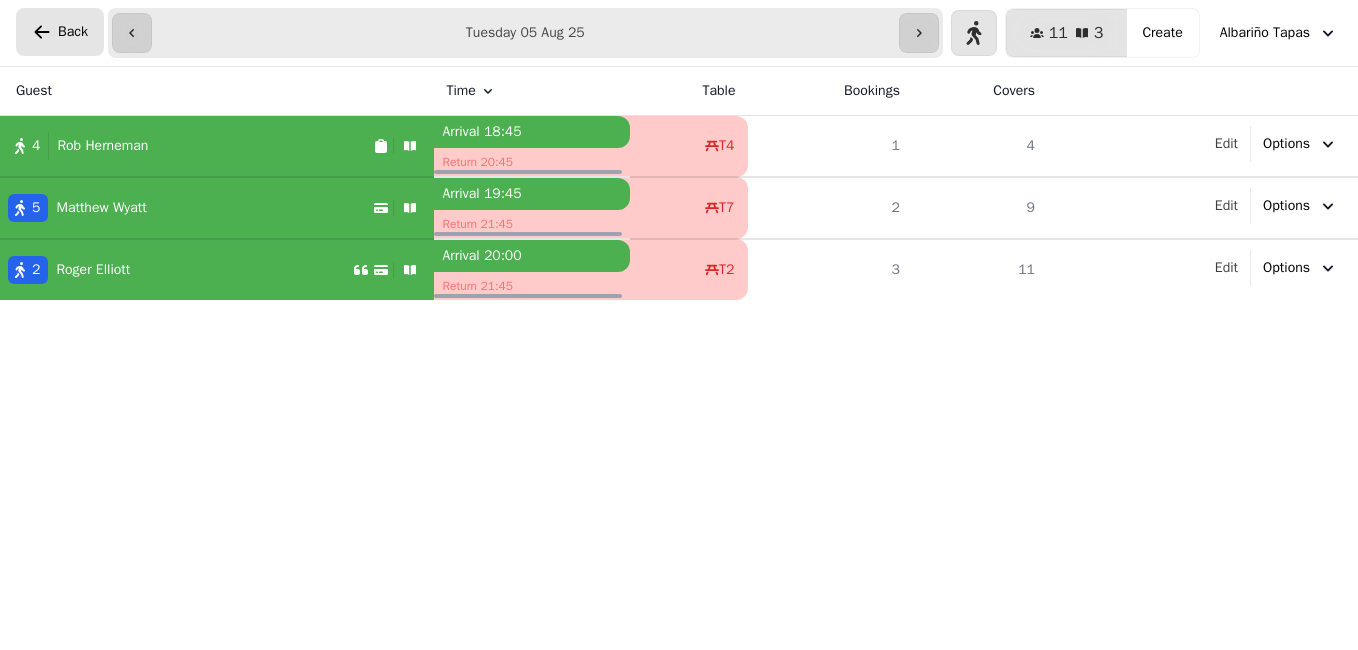 click 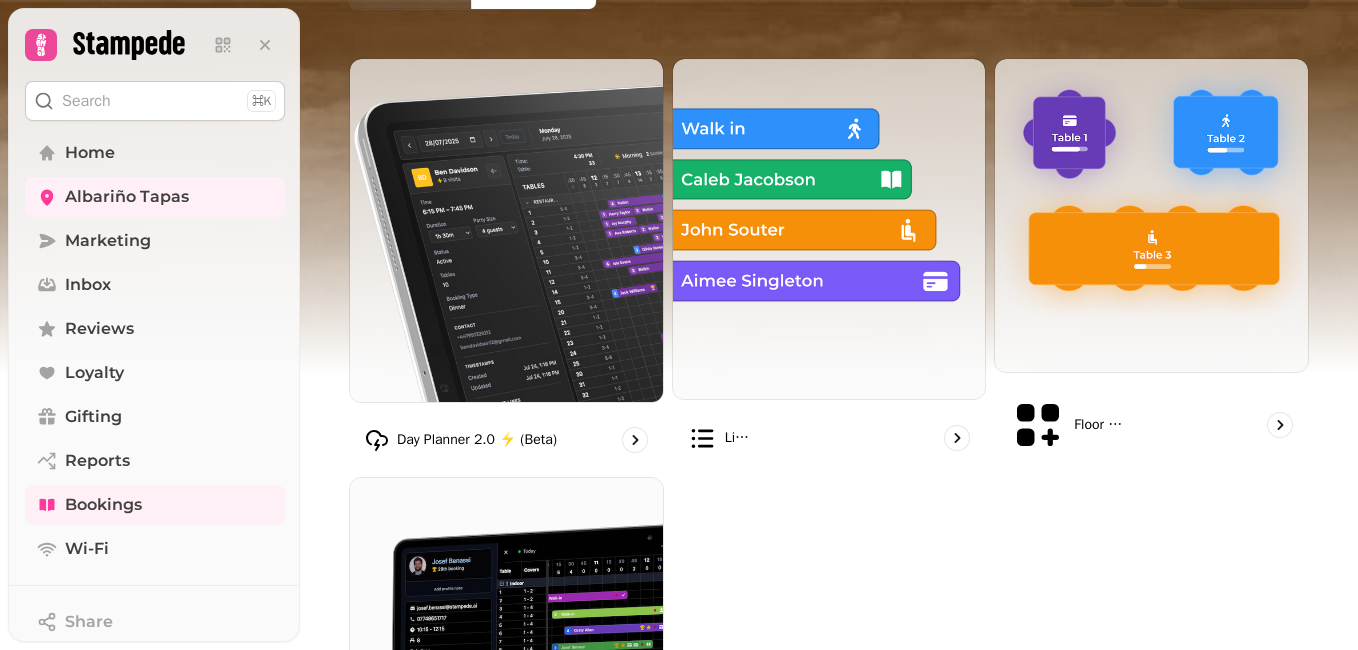 scroll, scrollTop: 188, scrollLeft: 0, axis: vertical 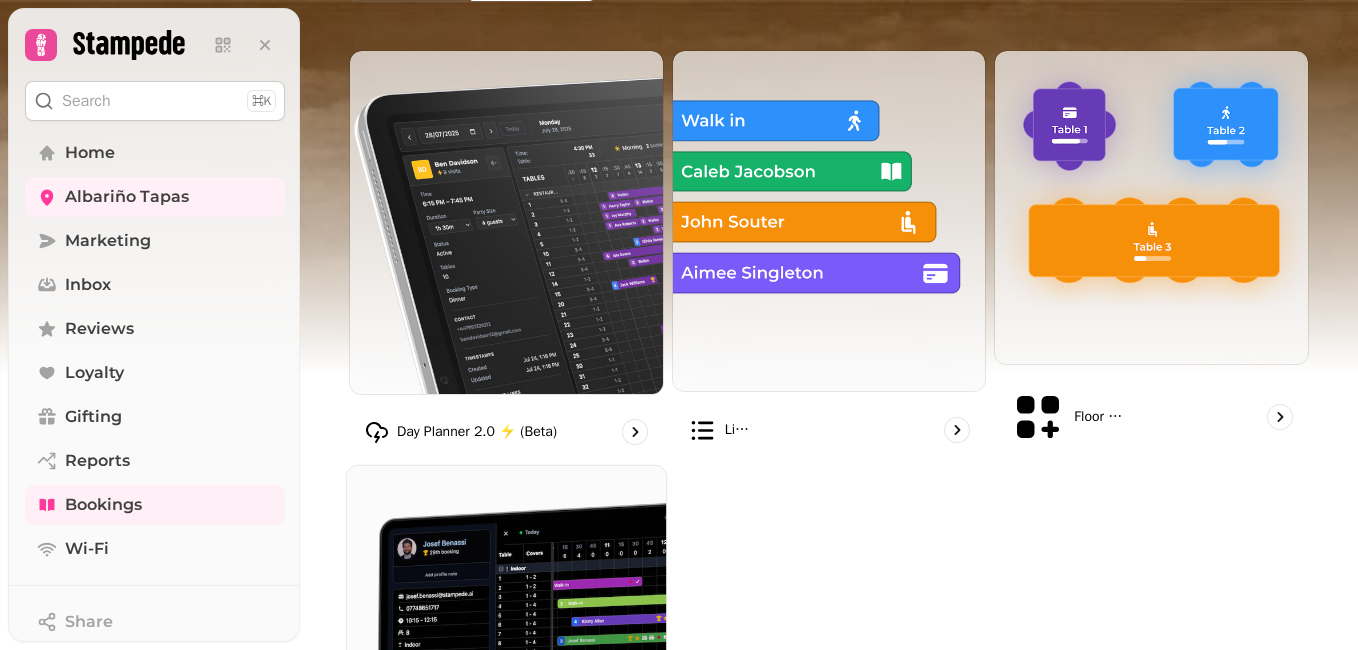 click at bounding box center (506, 625) 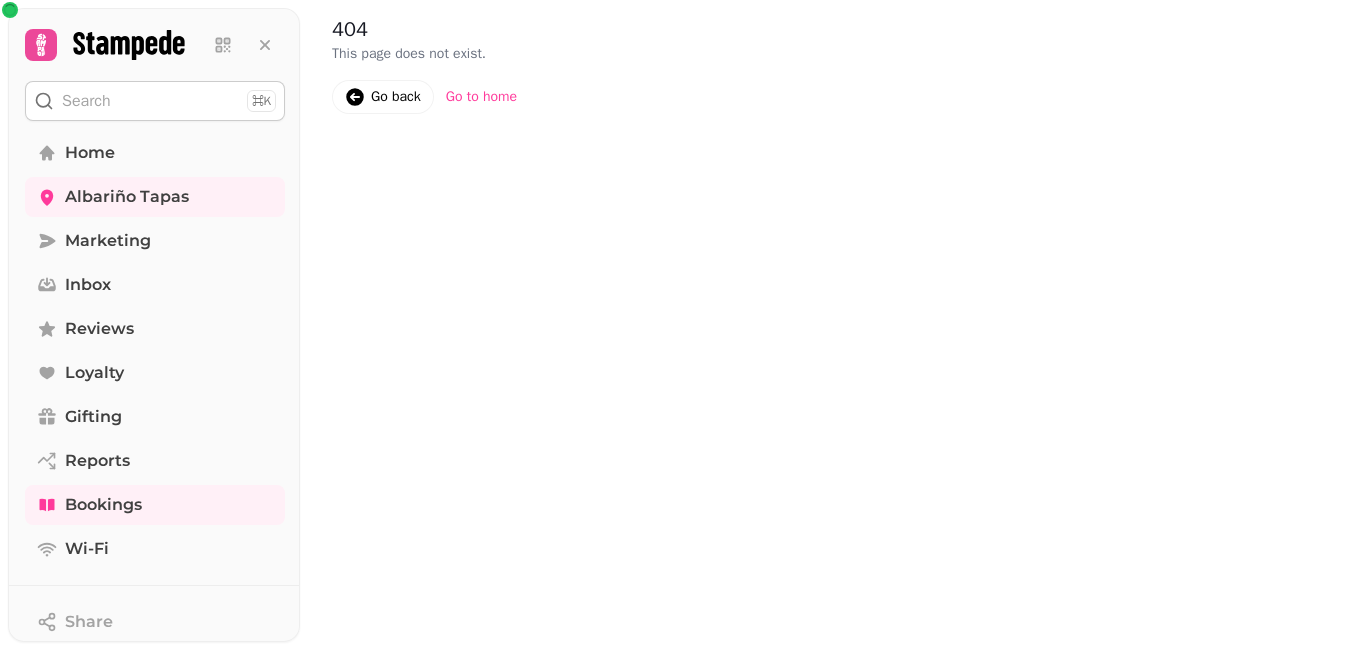 scroll, scrollTop: 0, scrollLeft: 0, axis: both 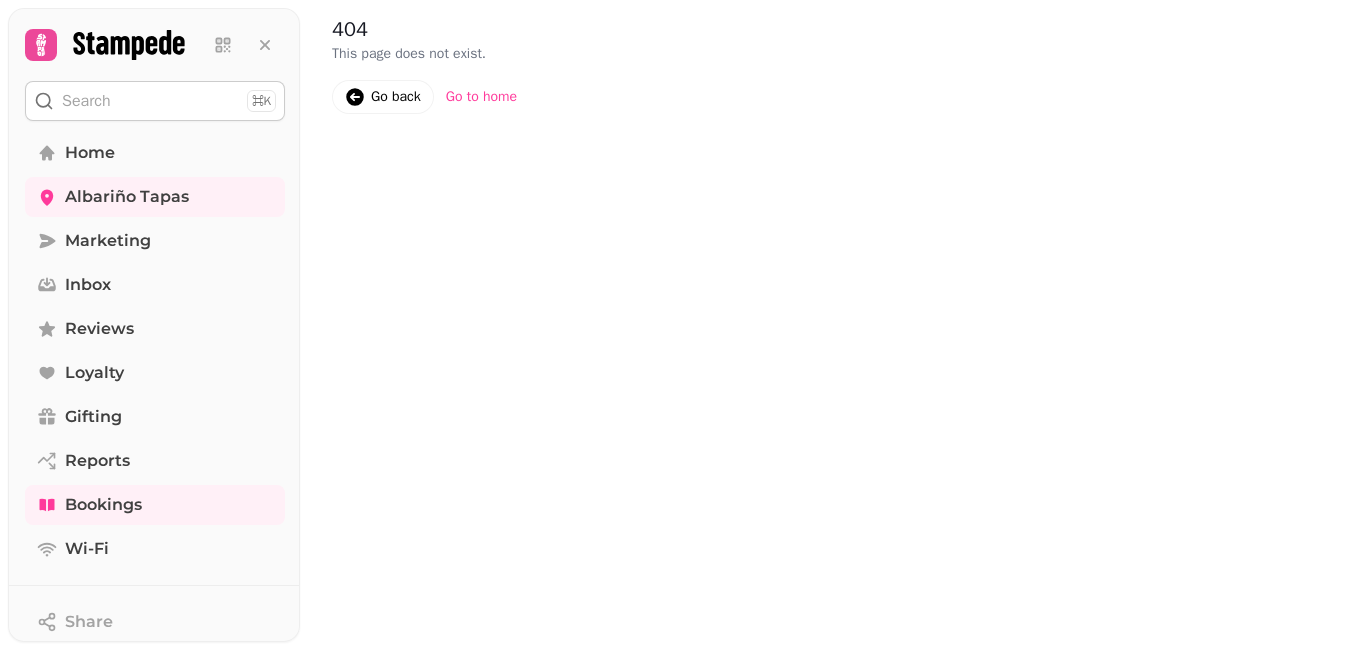 click 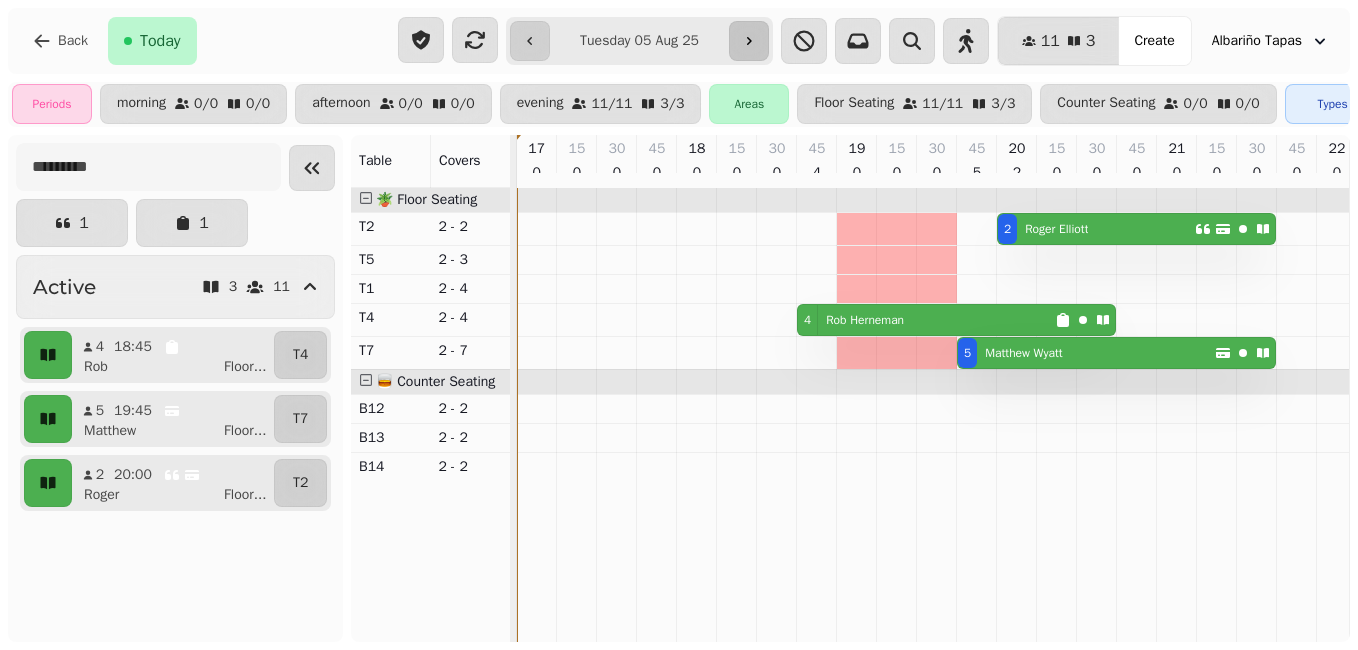 click 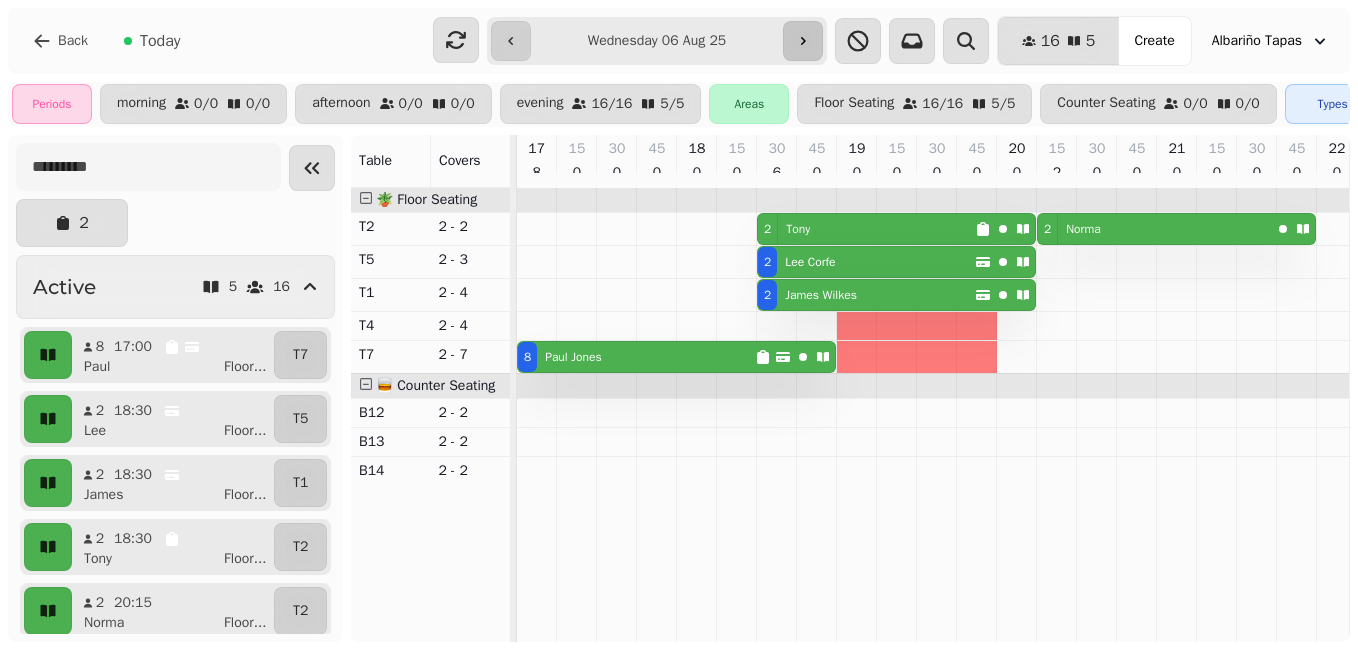 click 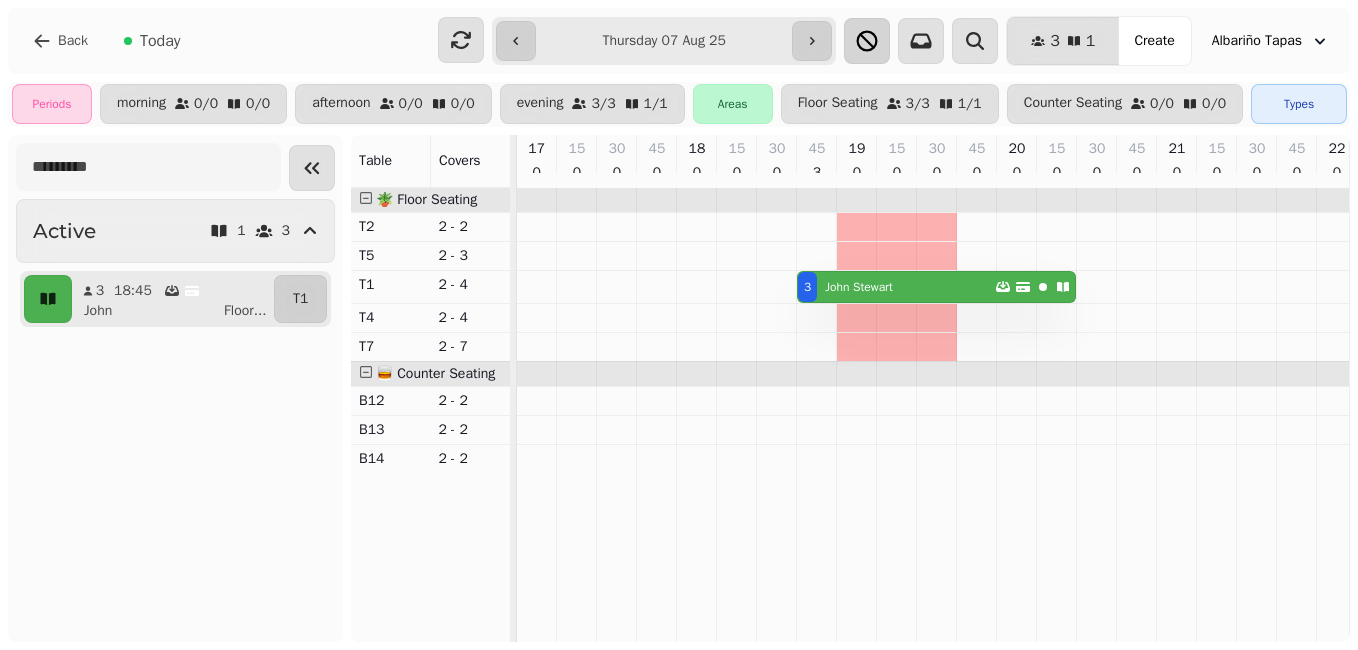 click 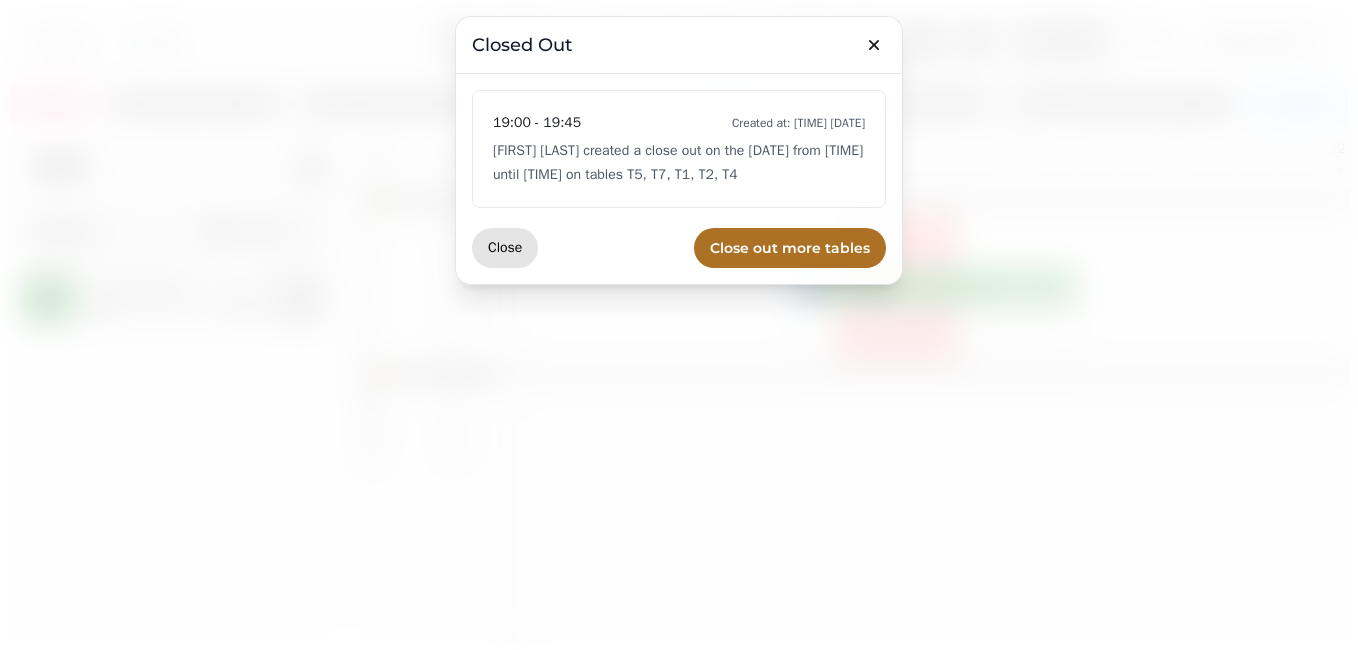 click on "Close" at bounding box center (505, 248) 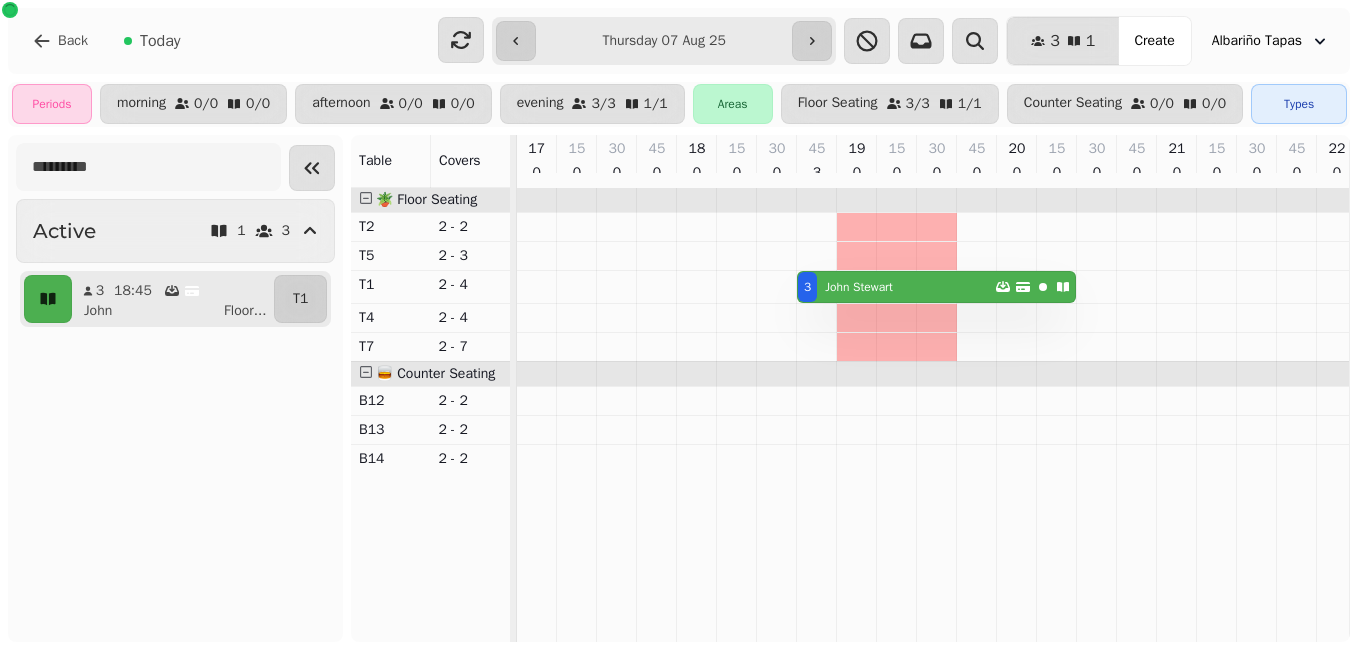 drag, startPoint x: 930, startPoint y: 234, endPoint x: 851, endPoint y: 246, distance: 79.9062 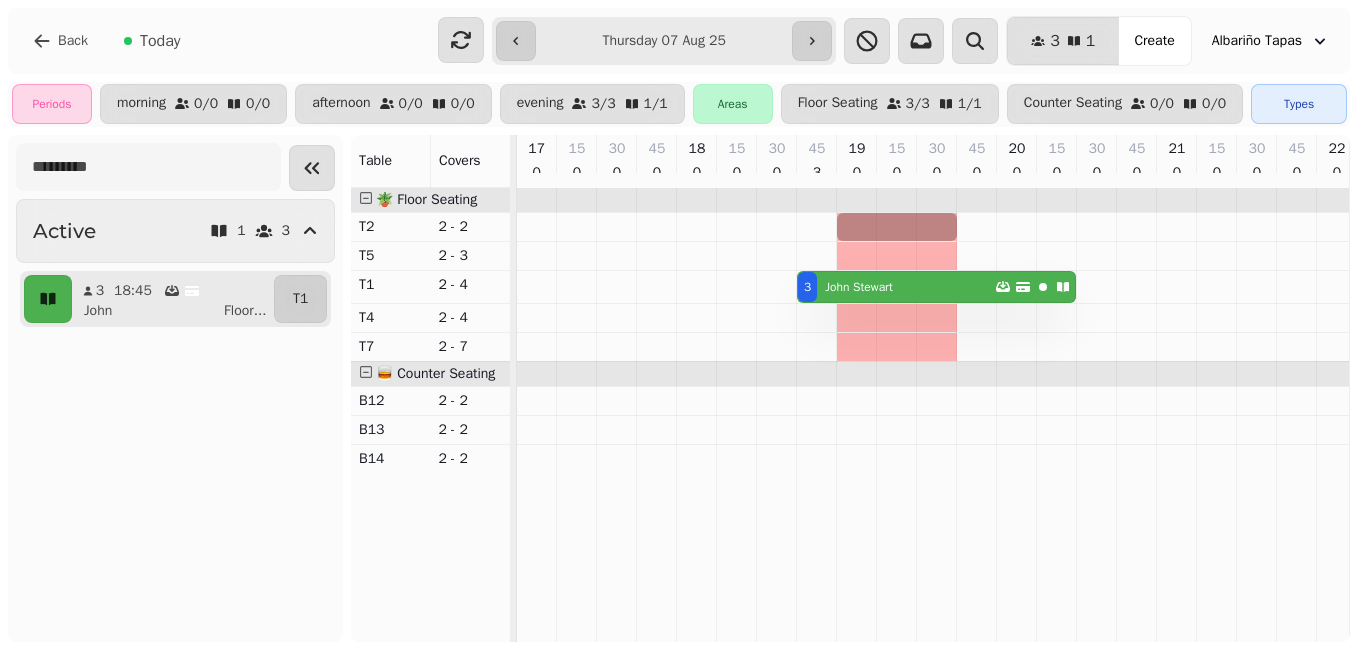 drag, startPoint x: 851, startPoint y: 246, endPoint x: 931, endPoint y: 237, distance: 80.50466 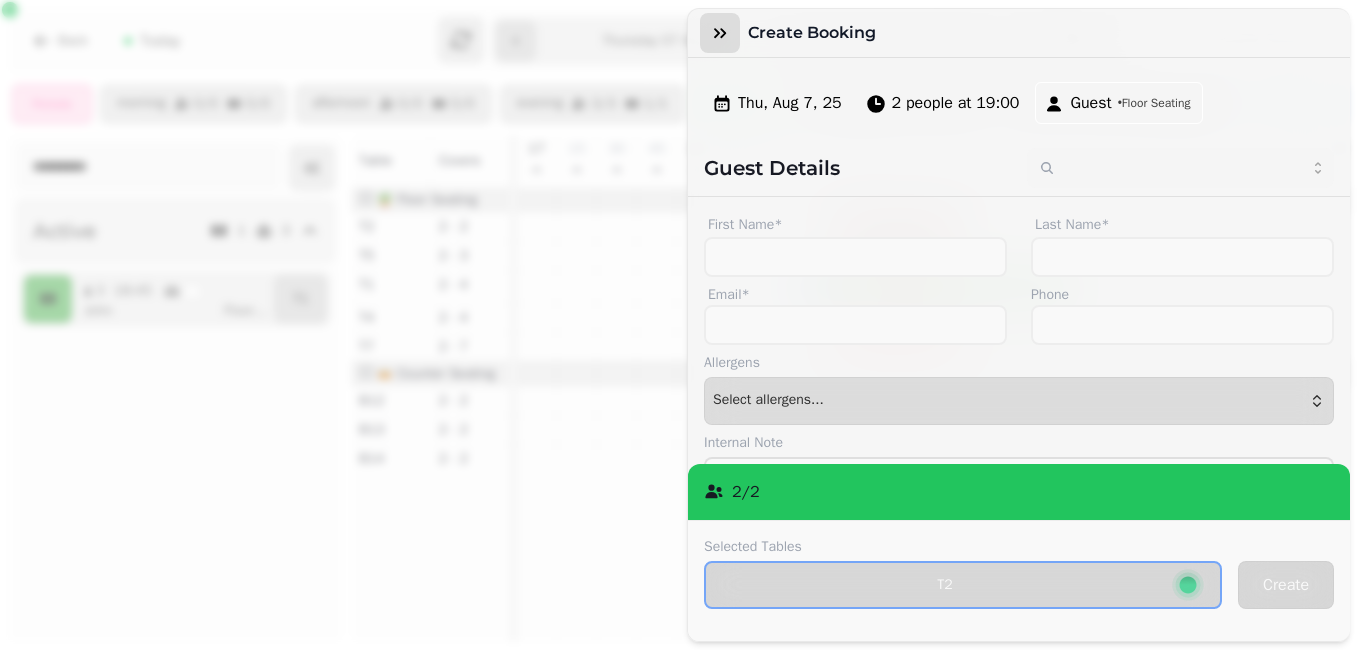 click 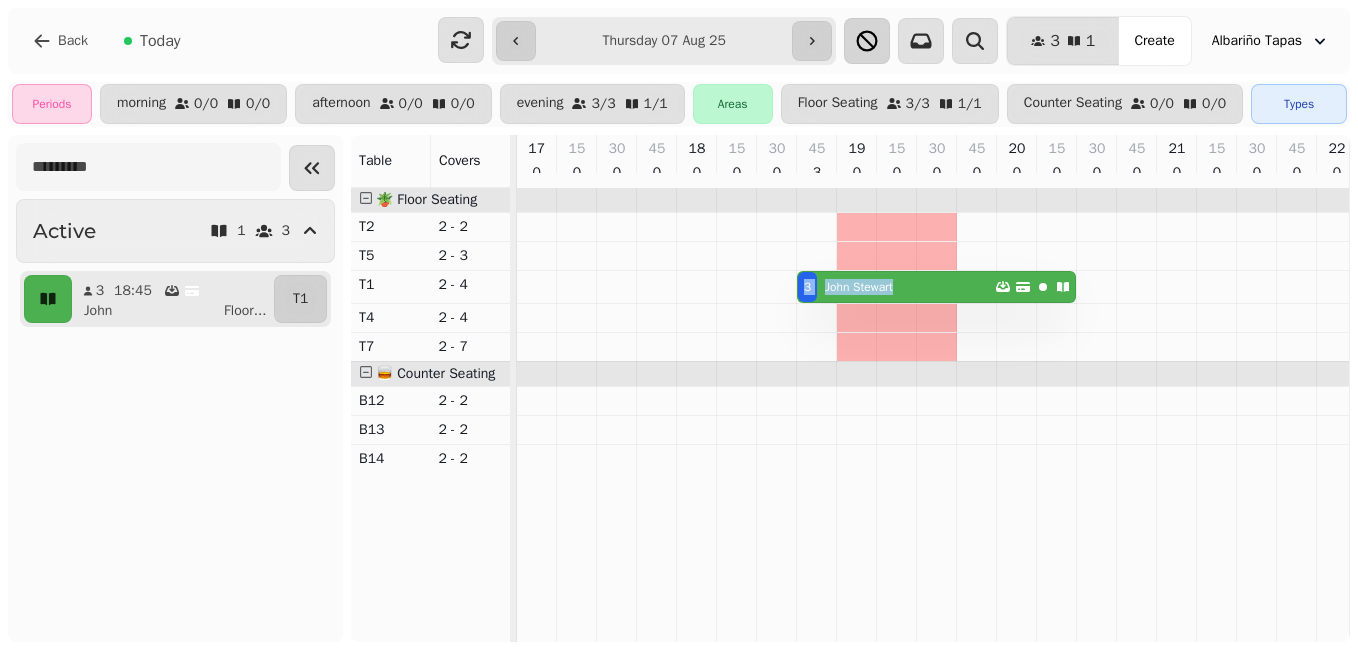 click 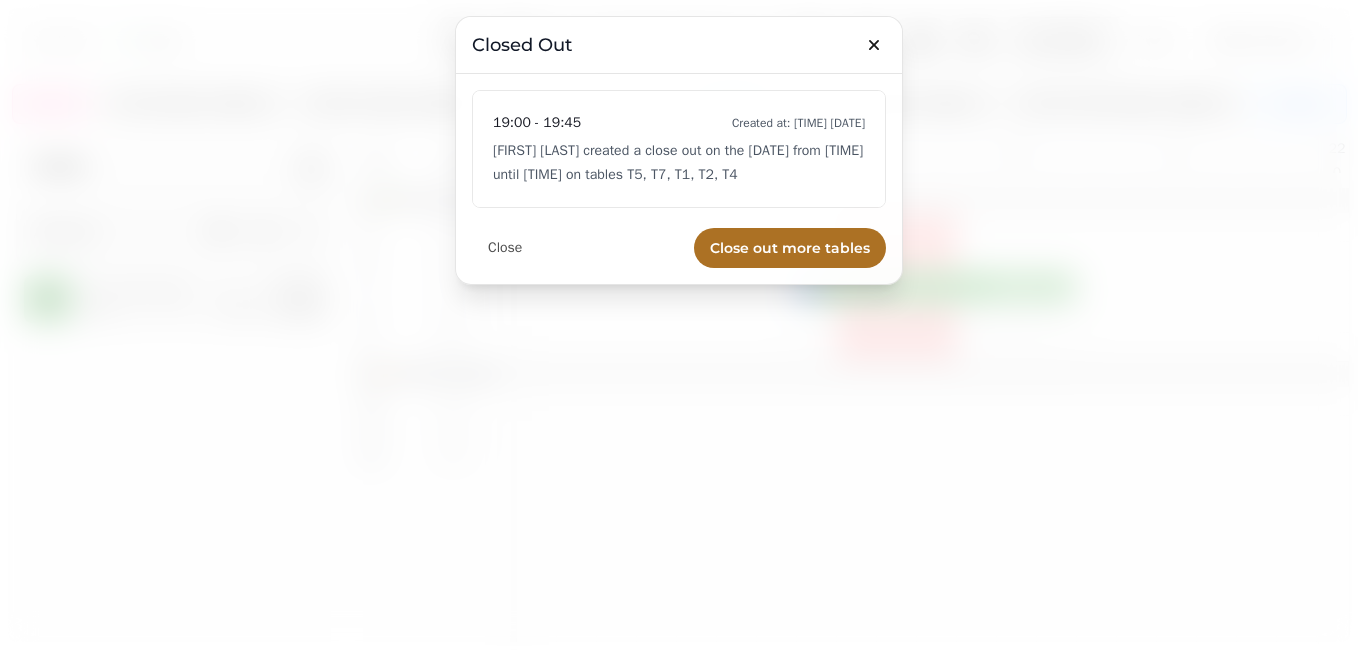 click on "[FIRST] [LAST] created a close out on the [DATE] from [TIME] until [TIME]  on tables T5, T7, T1, T2, T4" at bounding box center (679, 163) 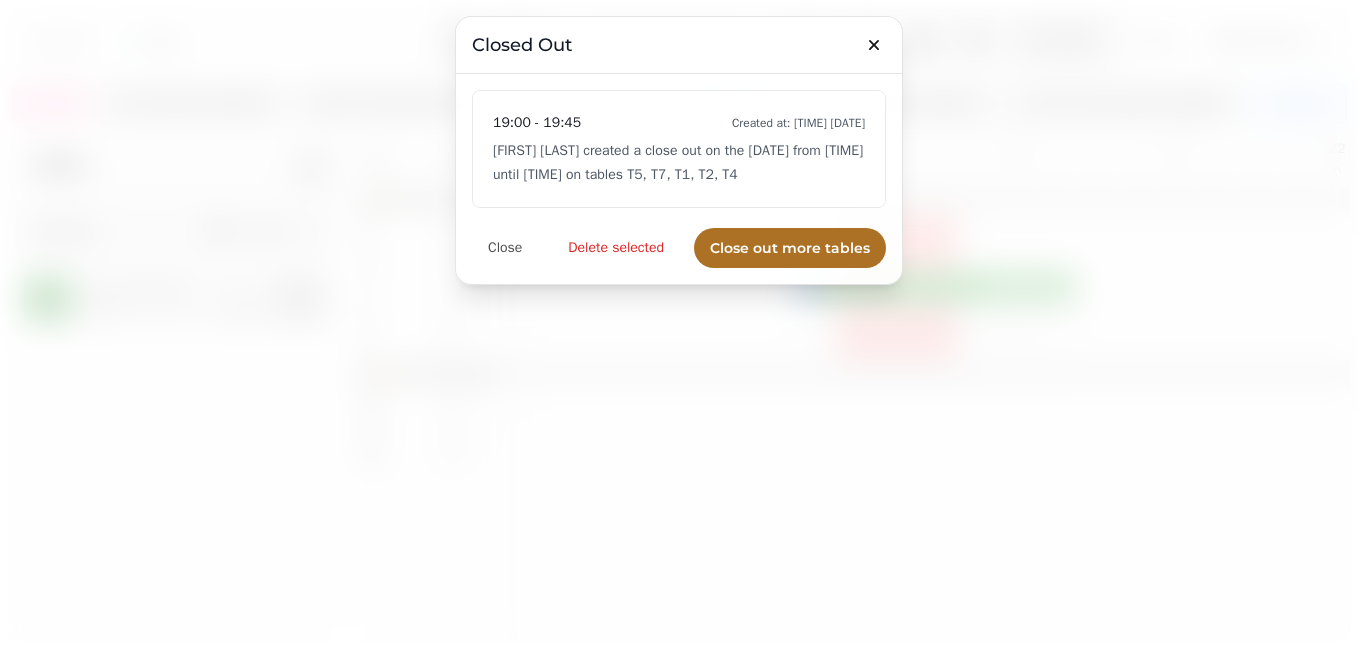 click on "[FIRST] [LAST] created a close out on the [DATE] from [TIME] until [TIME]  on tables T5, T7, T1, T2, T4" at bounding box center (679, 163) 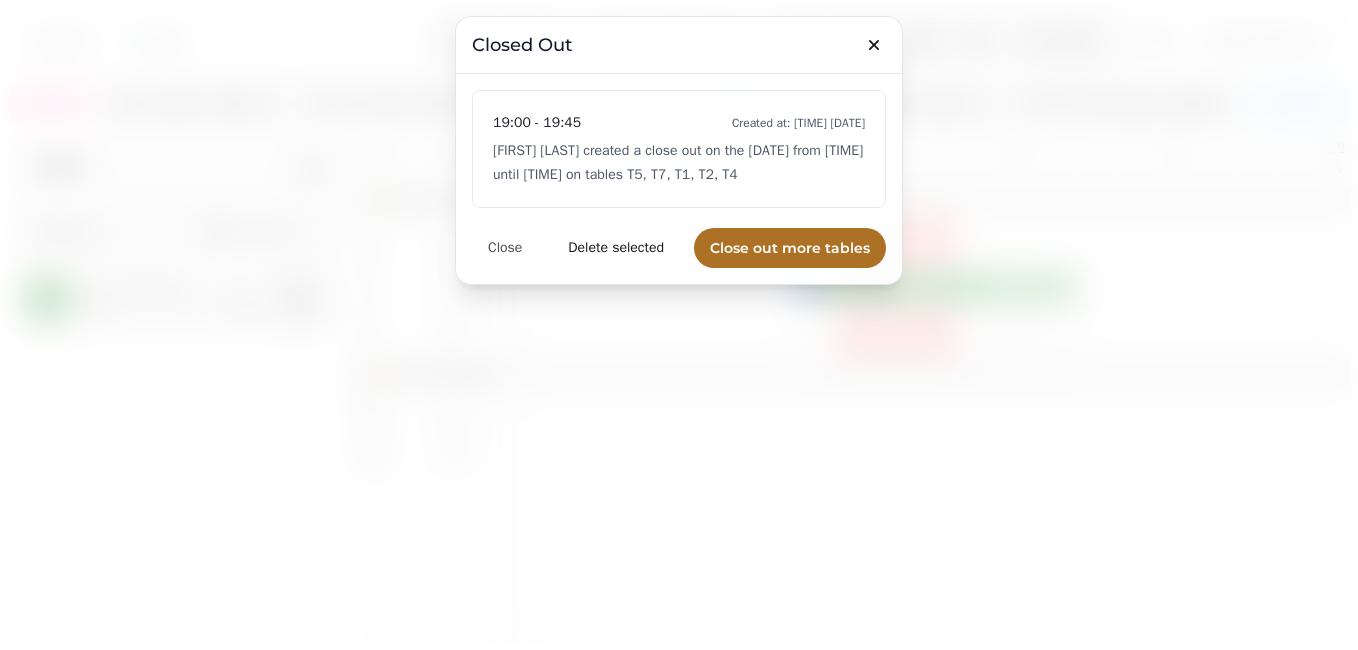 click on "Delete selected" at bounding box center [616, 248] 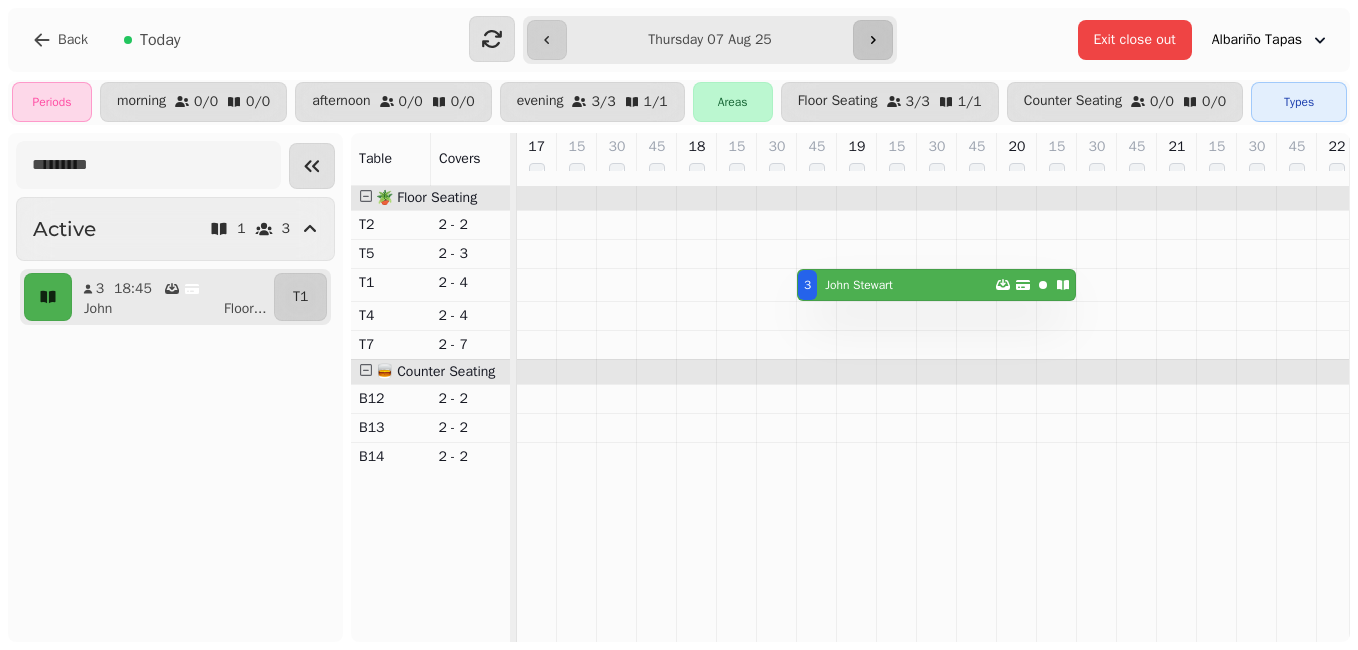 click 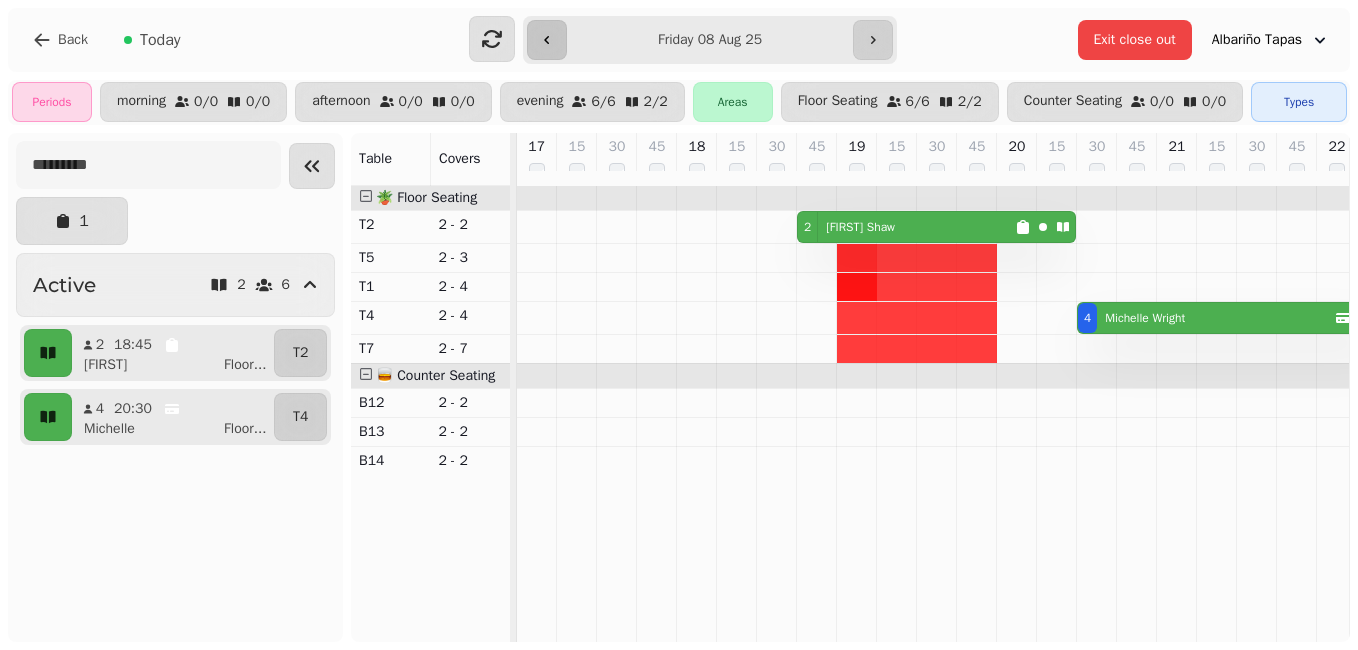 click 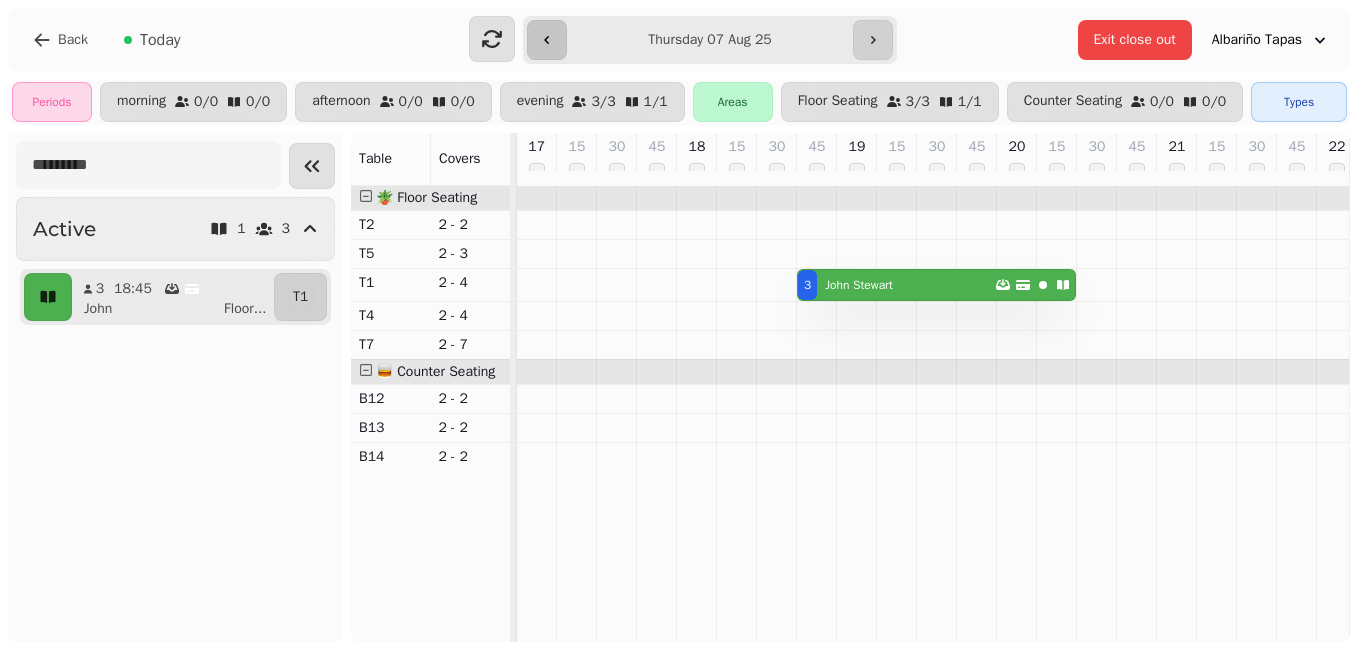 click 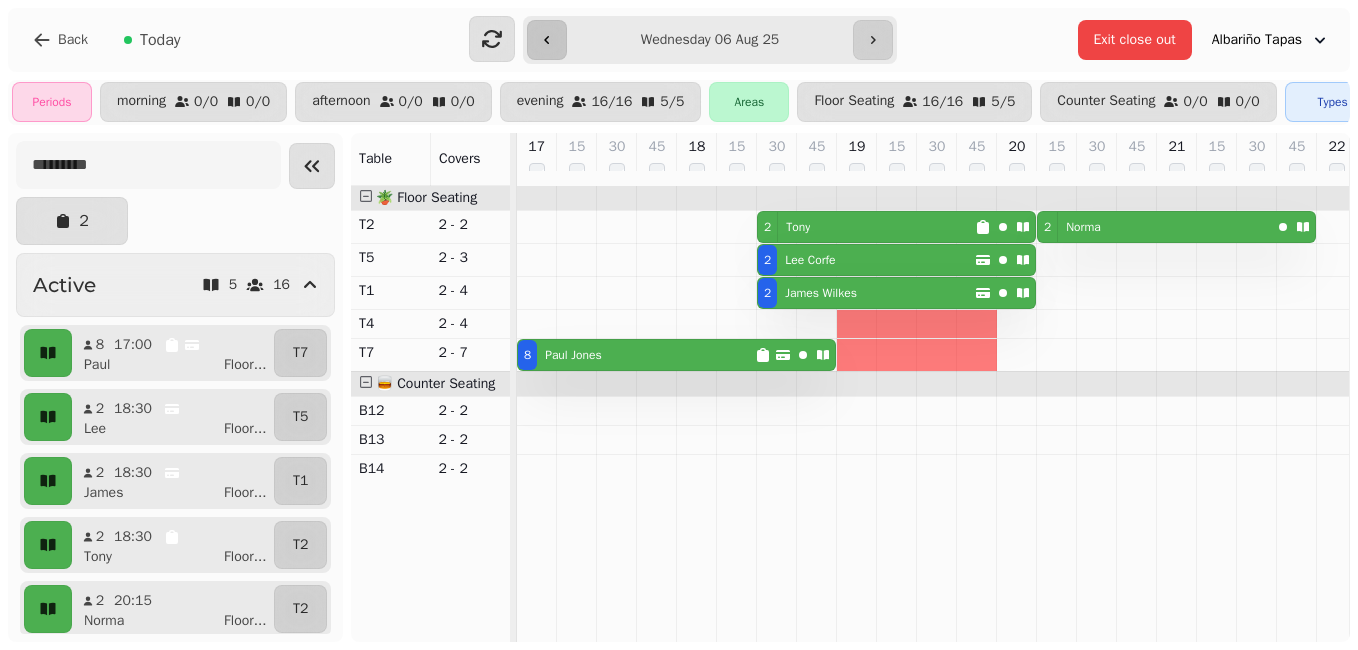 click 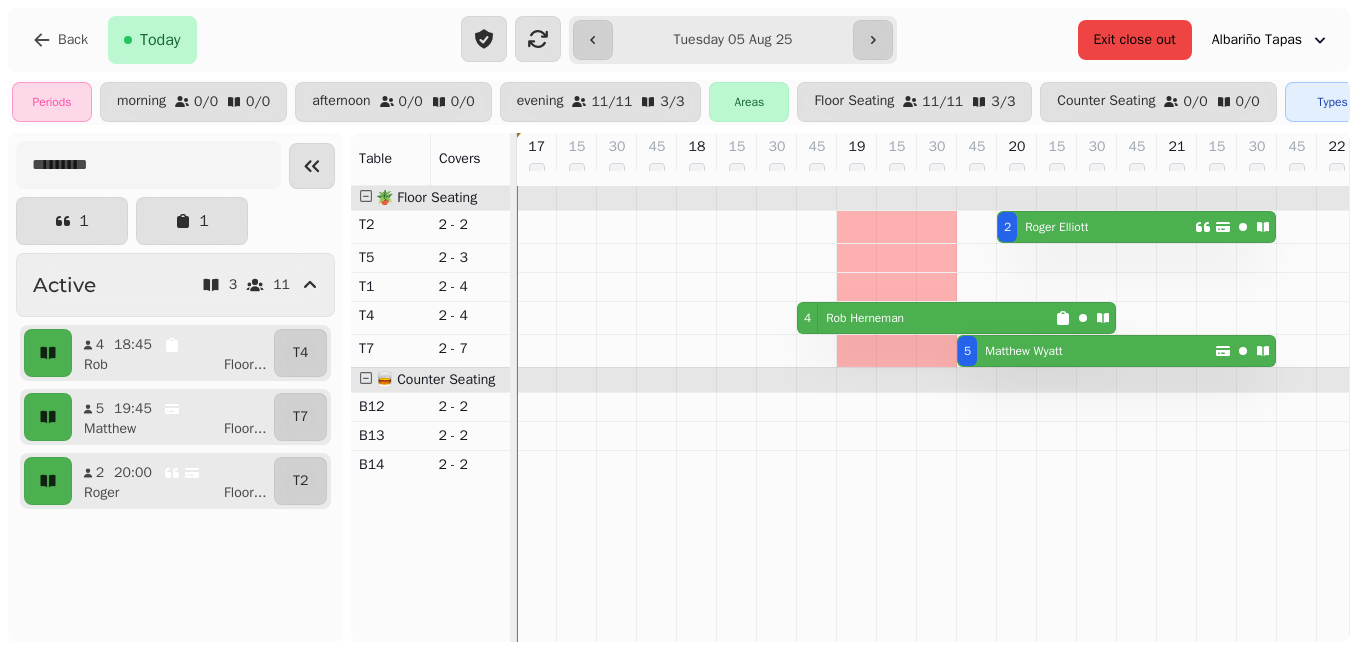 click on "Exit close out" at bounding box center (1135, 40) 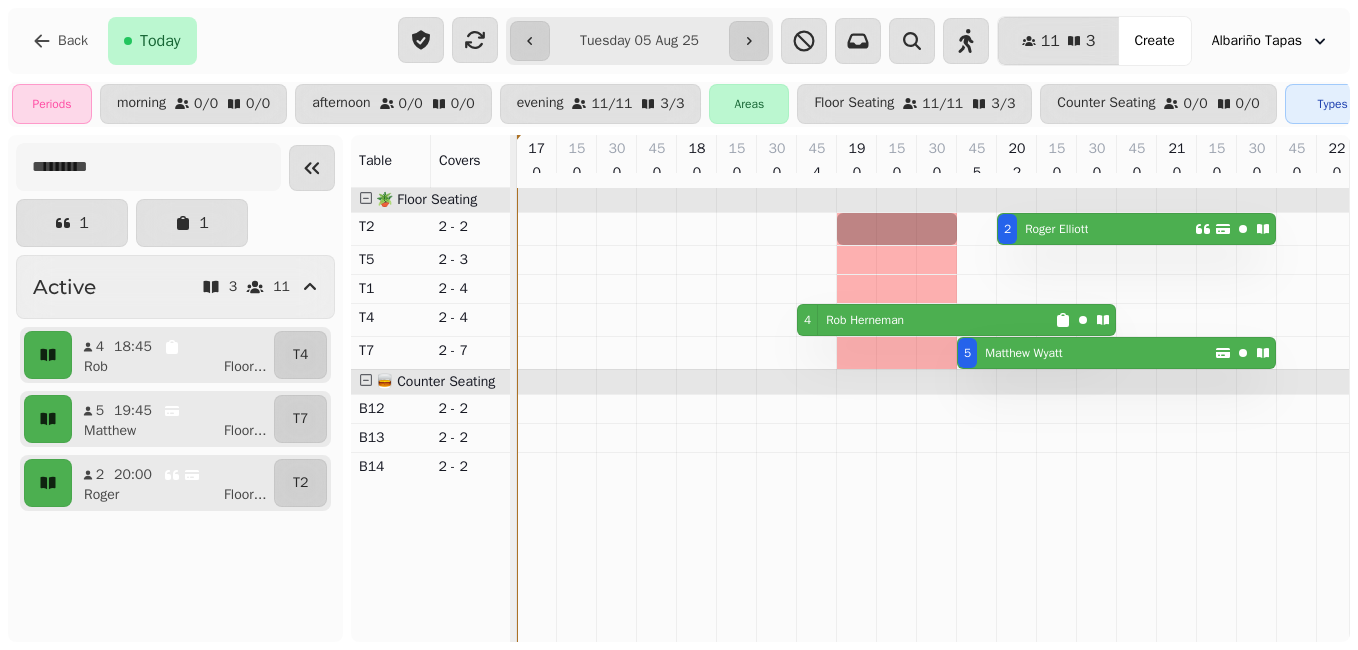 drag, startPoint x: 851, startPoint y: 236, endPoint x: 930, endPoint y: 240, distance: 79.101204 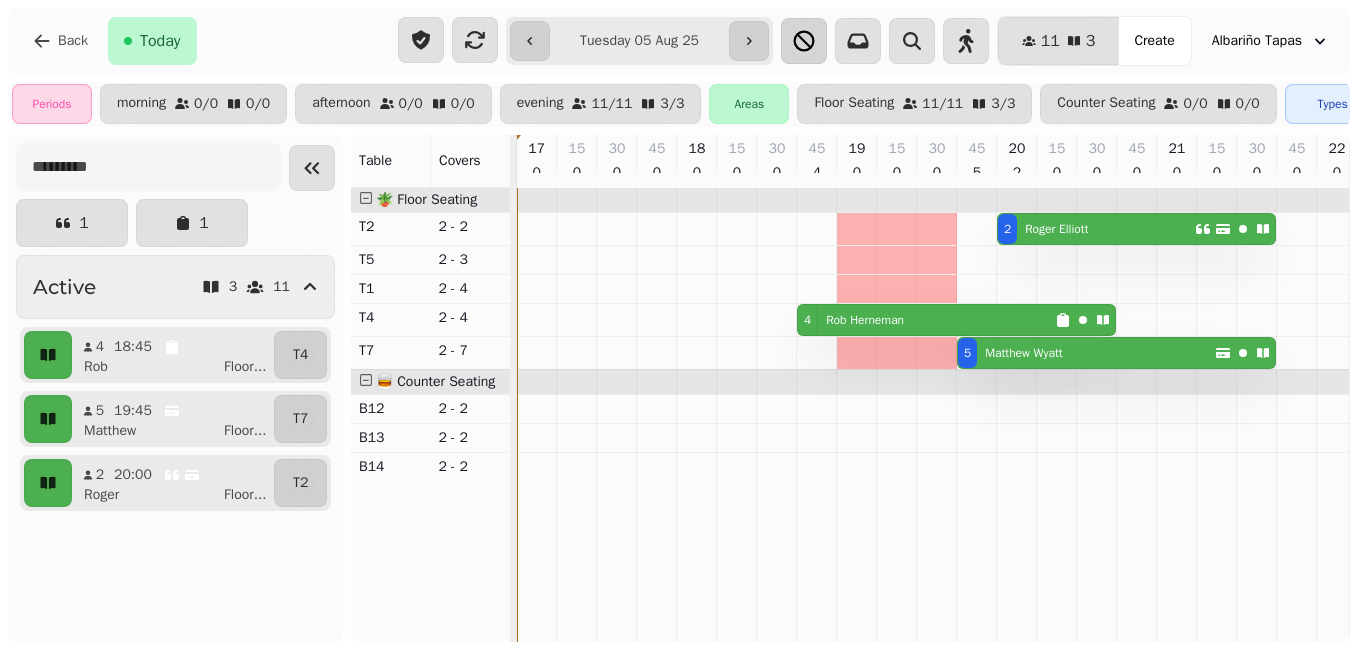 click 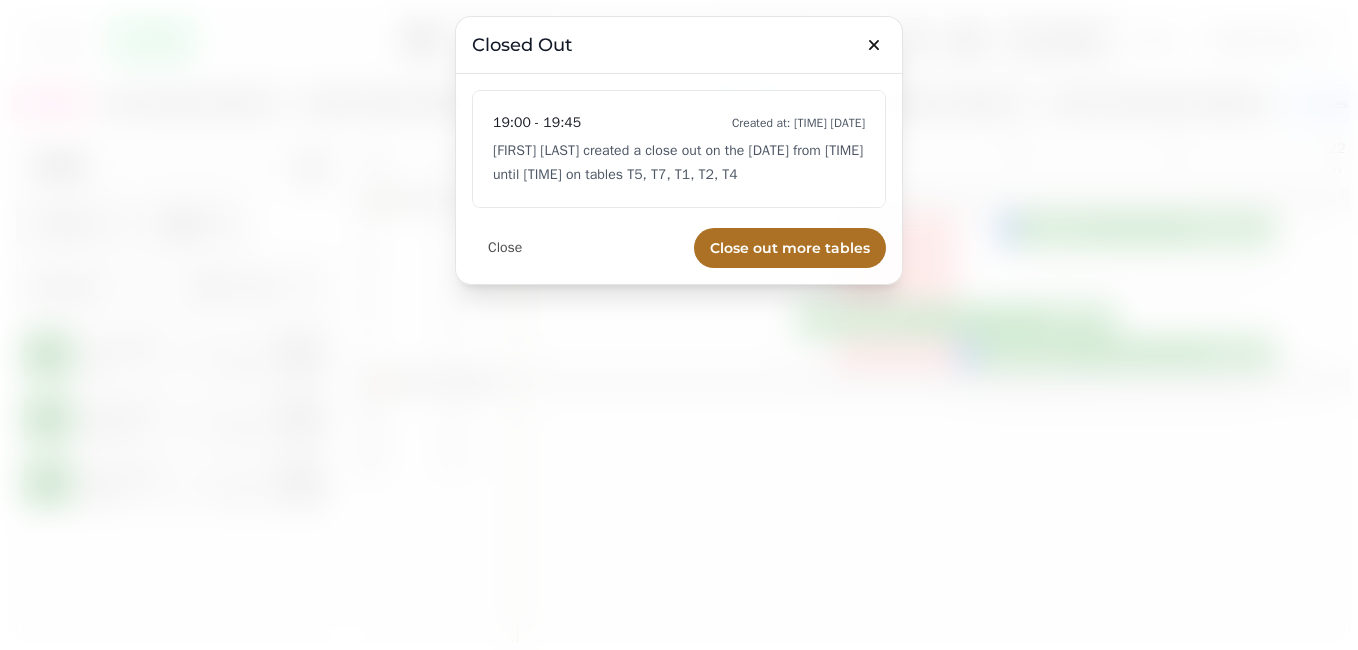 click on "[FIRST] [LAST] created a close out on the [DATE] from [TIME] until [TIME]  on tables T5, T7, T1, T2, T4" at bounding box center (679, 163) 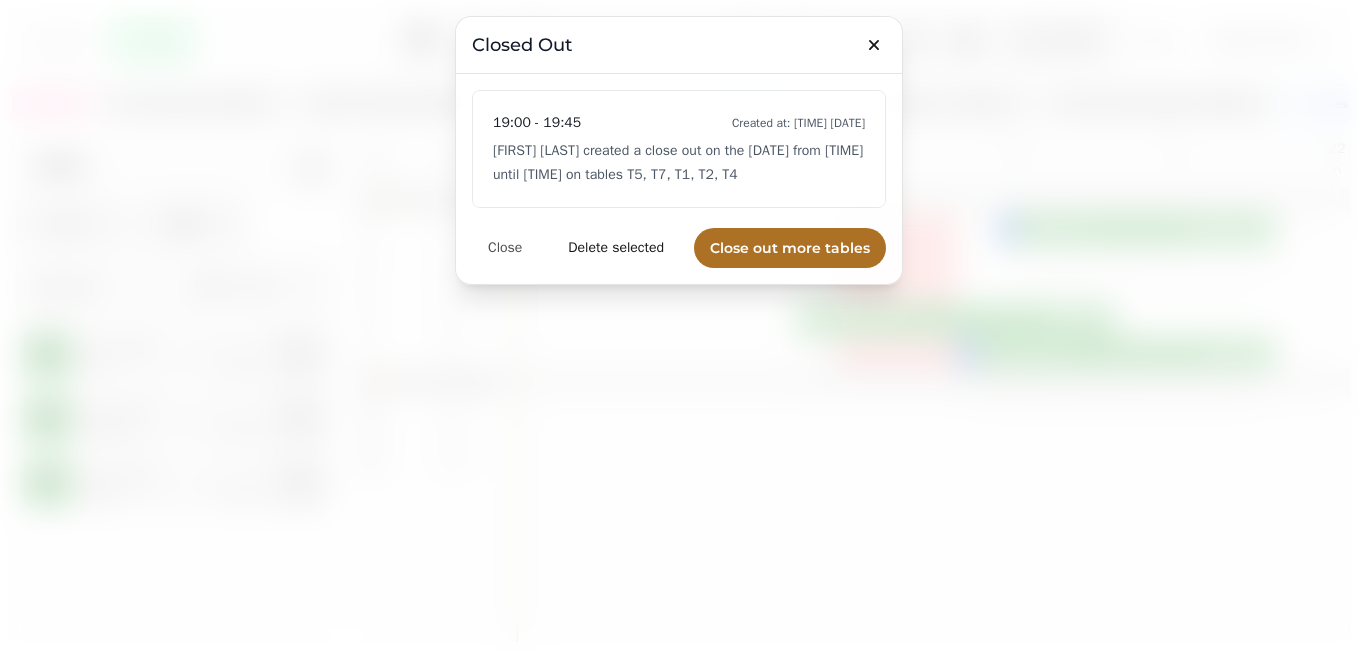 click on "Delete selected" at bounding box center (616, 248) 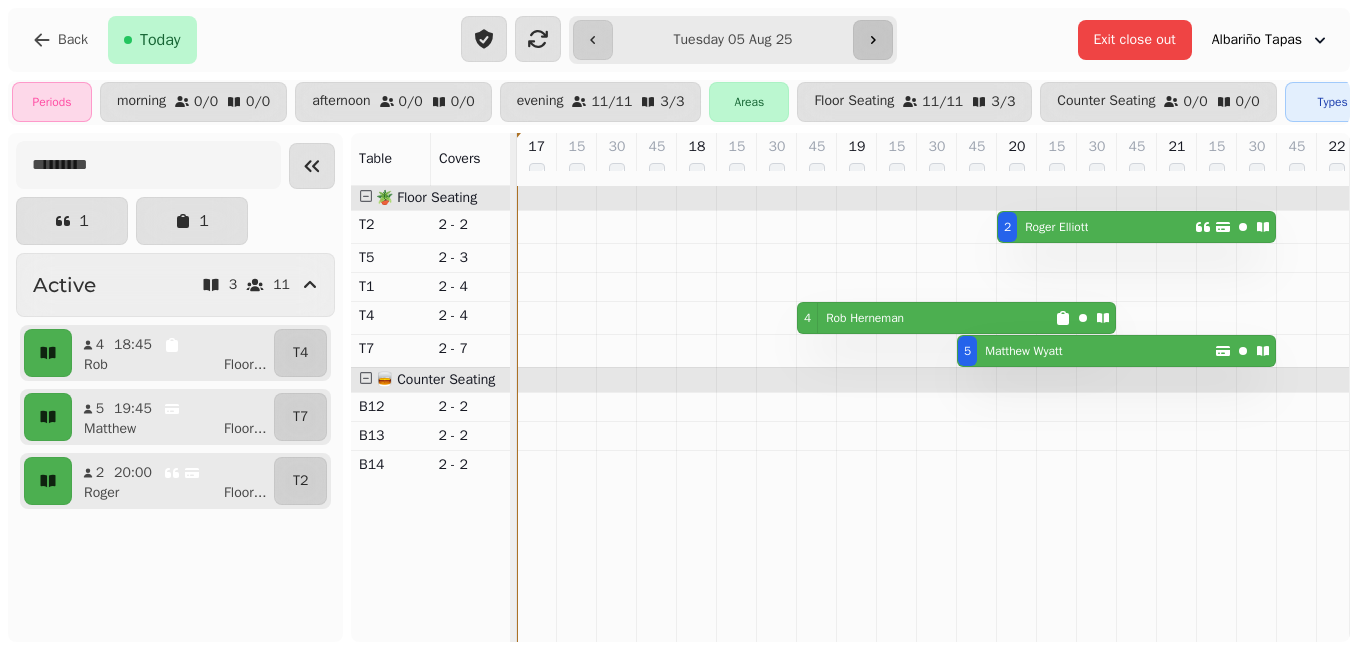 click 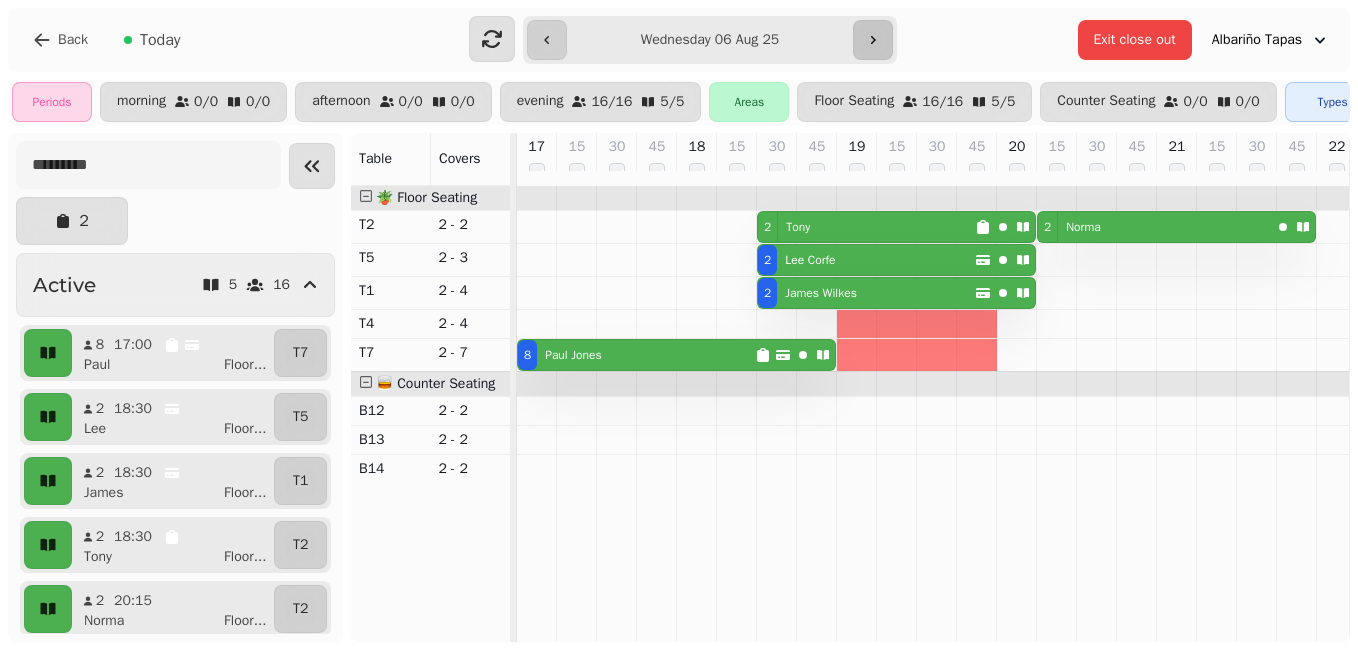 click 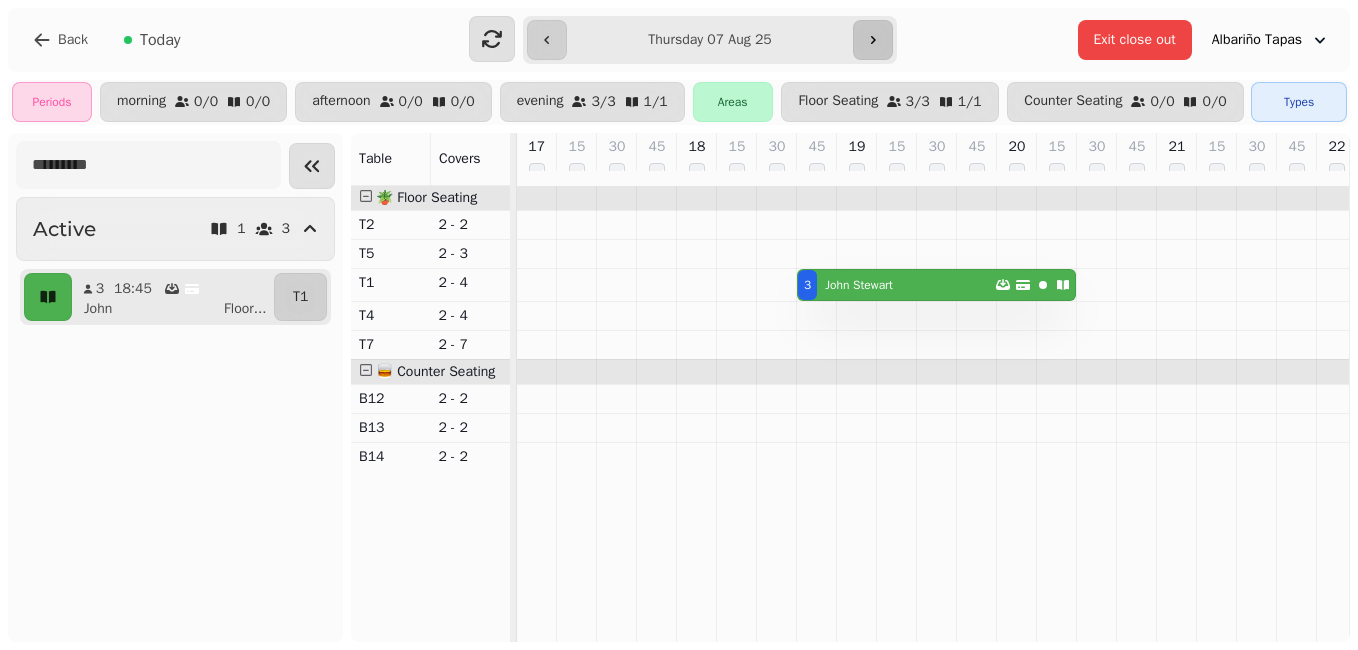 click 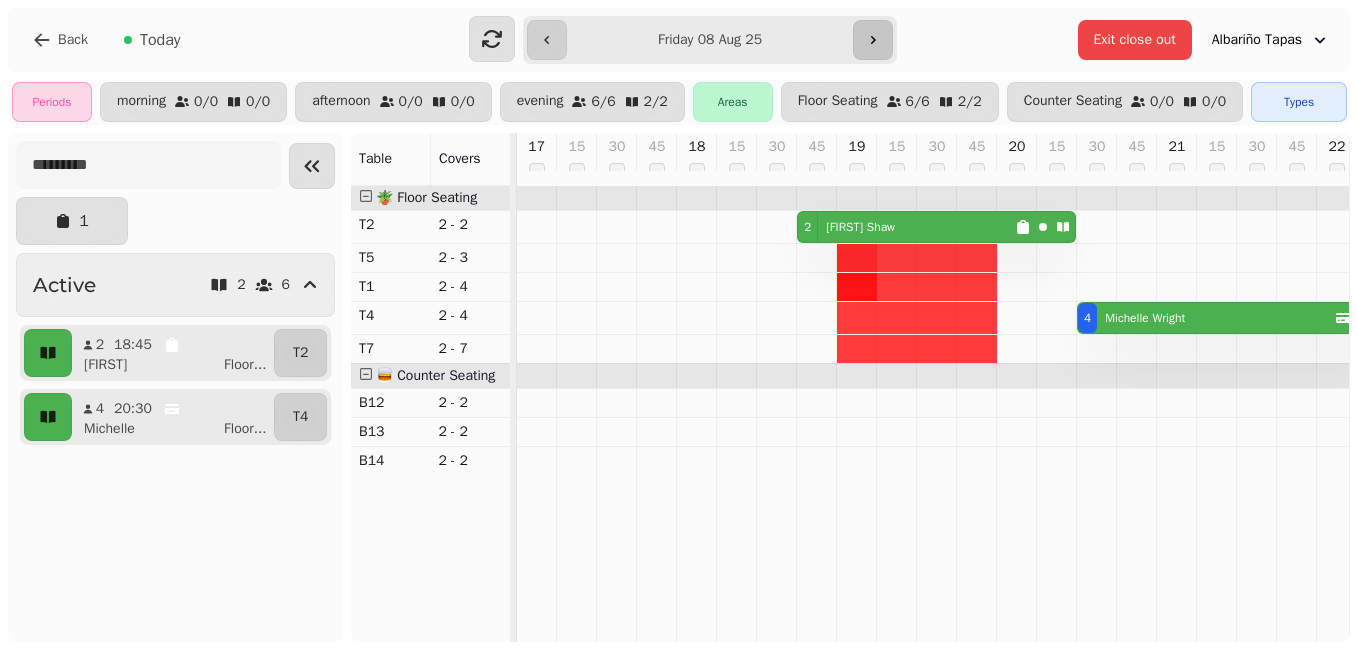 click 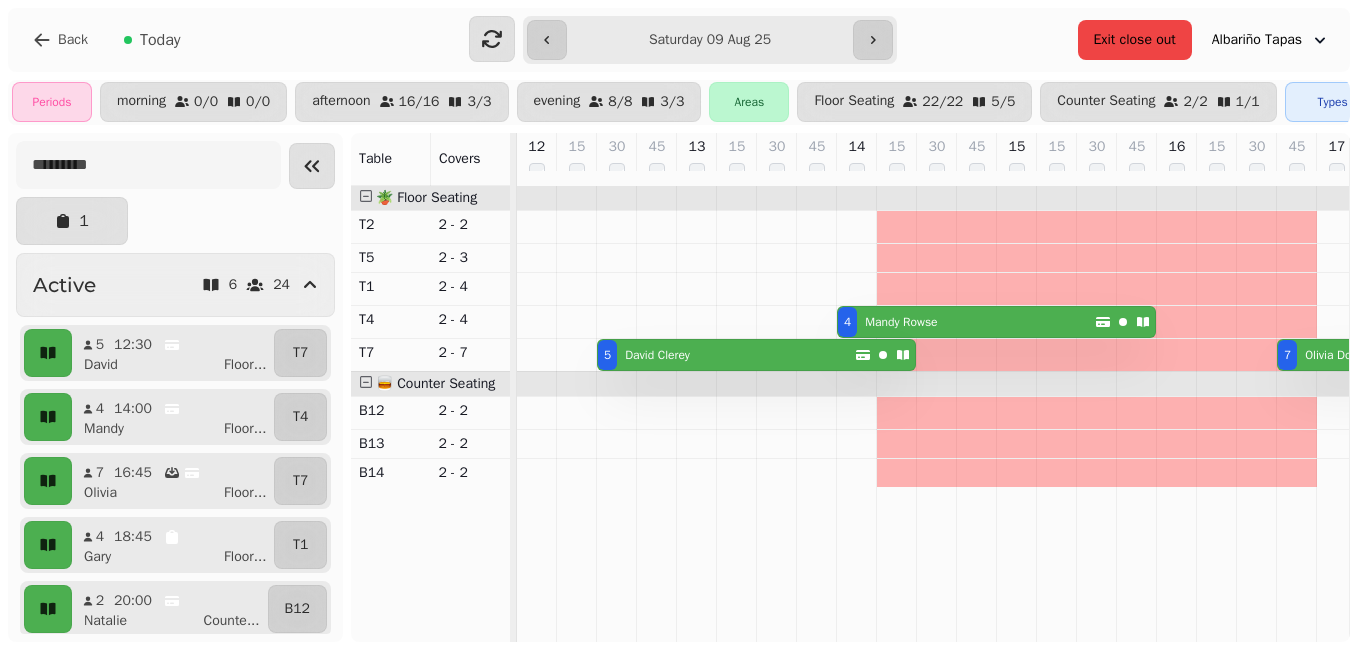 click on "Exit close out" at bounding box center (1135, 40) 